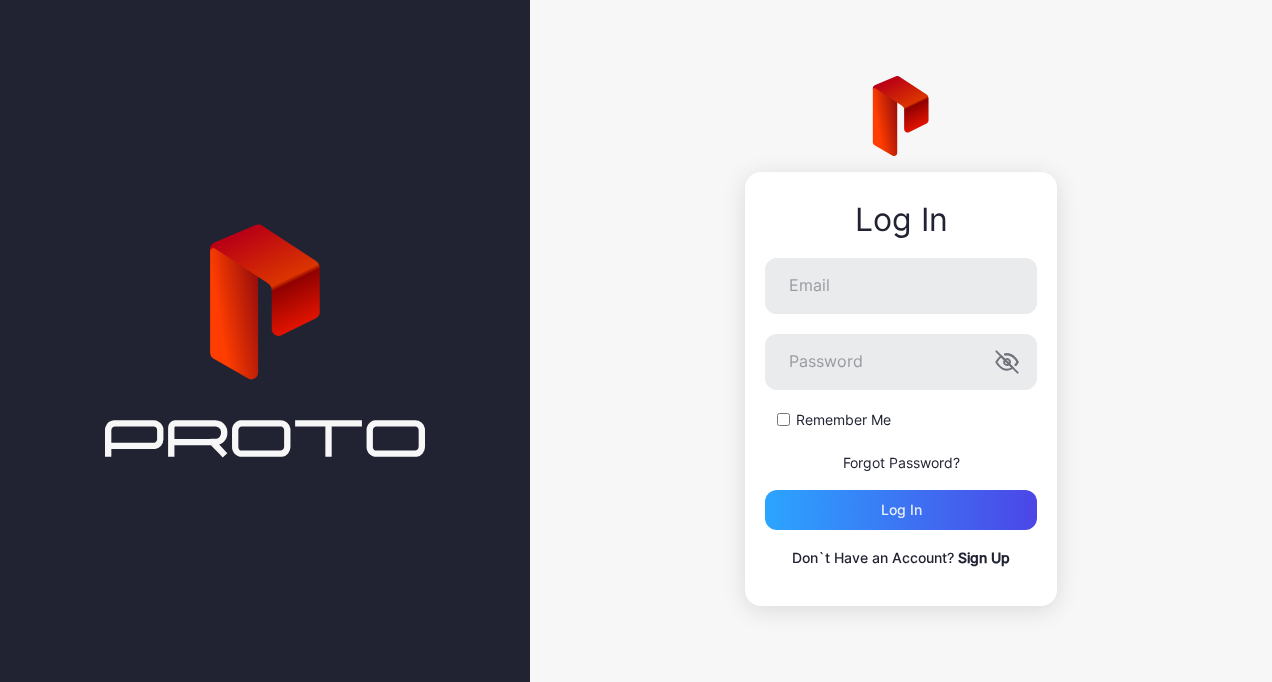 scroll, scrollTop: 0, scrollLeft: 0, axis: both 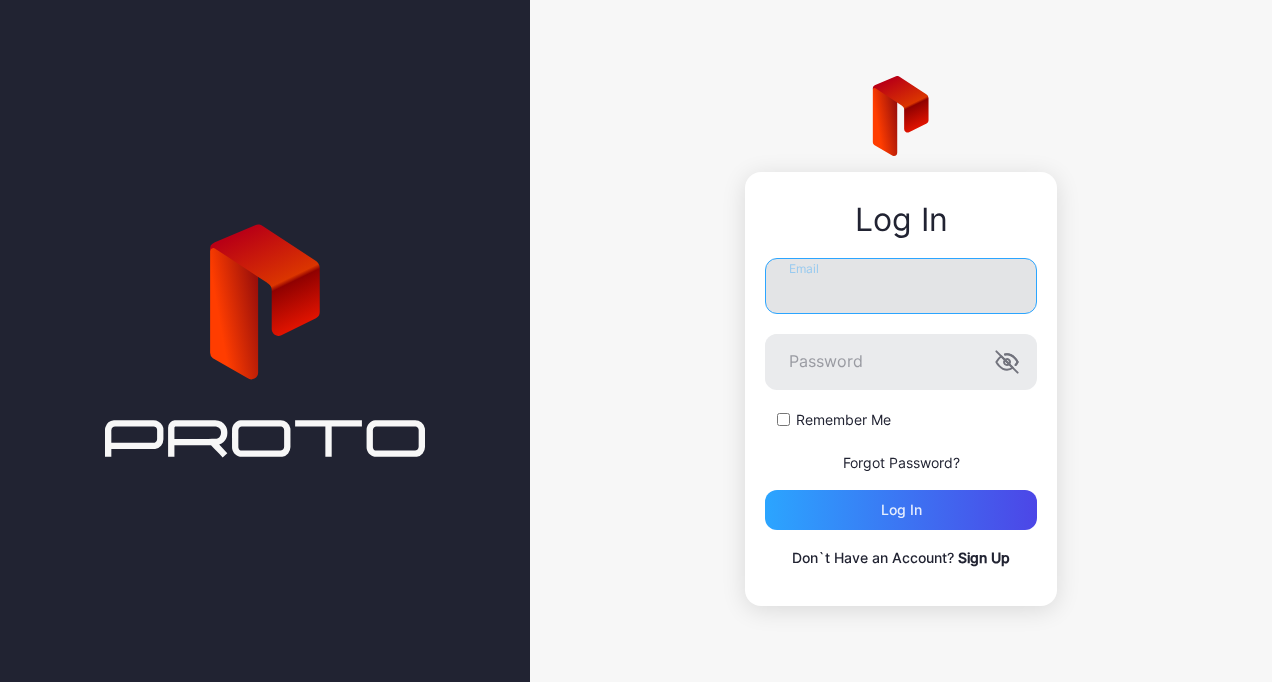 click on "Email" at bounding box center (901, 286) 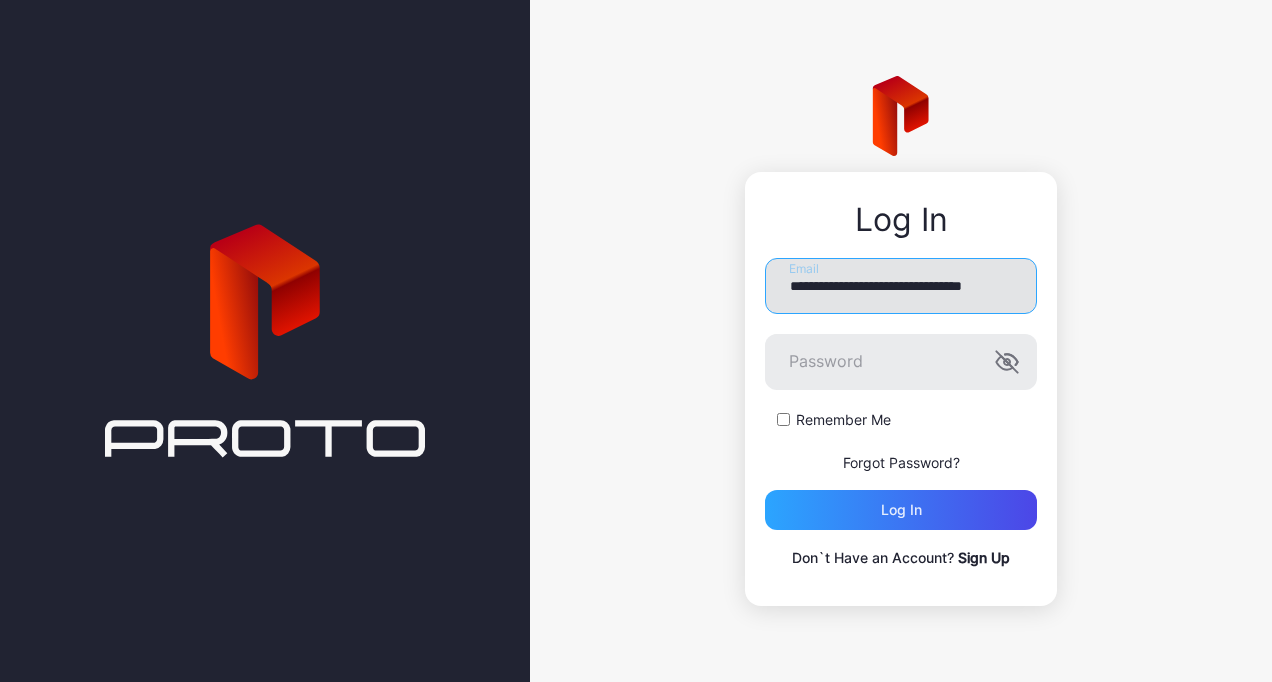 scroll, scrollTop: 0, scrollLeft: 44, axis: horizontal 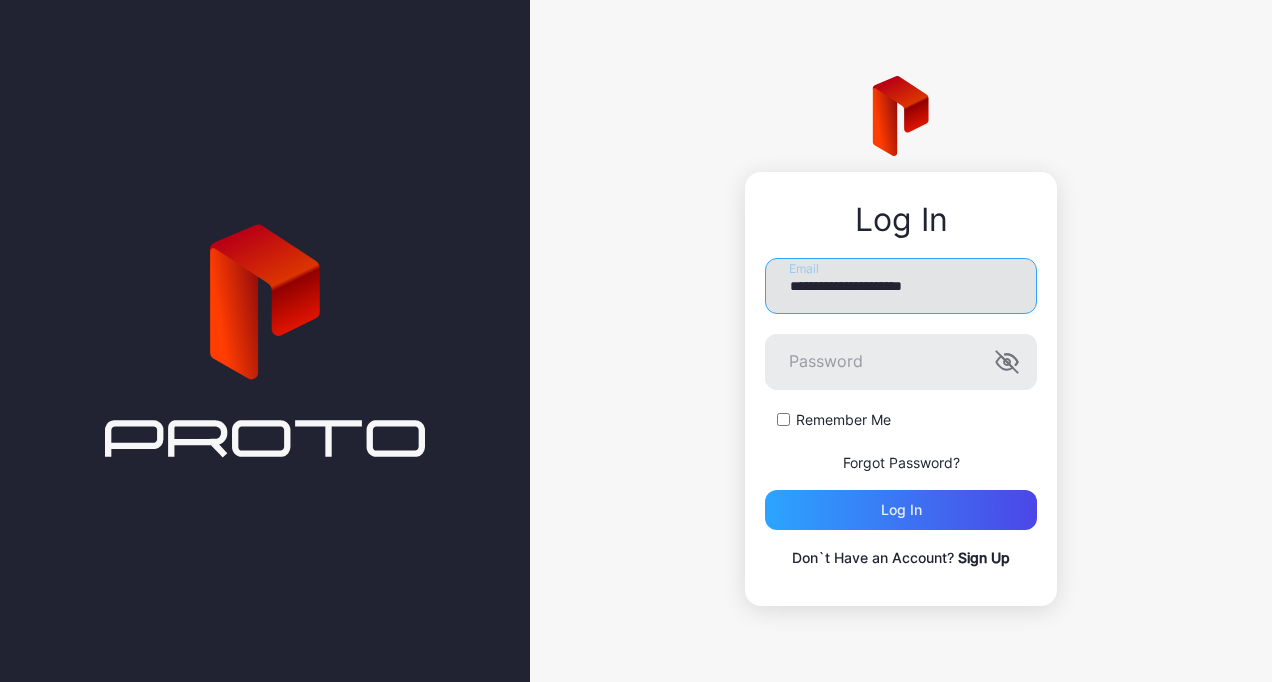 drag, startPoint x: 787, startPoint y: 283, endPoint x: 804, endPoint y: 287, distance: 17.464249 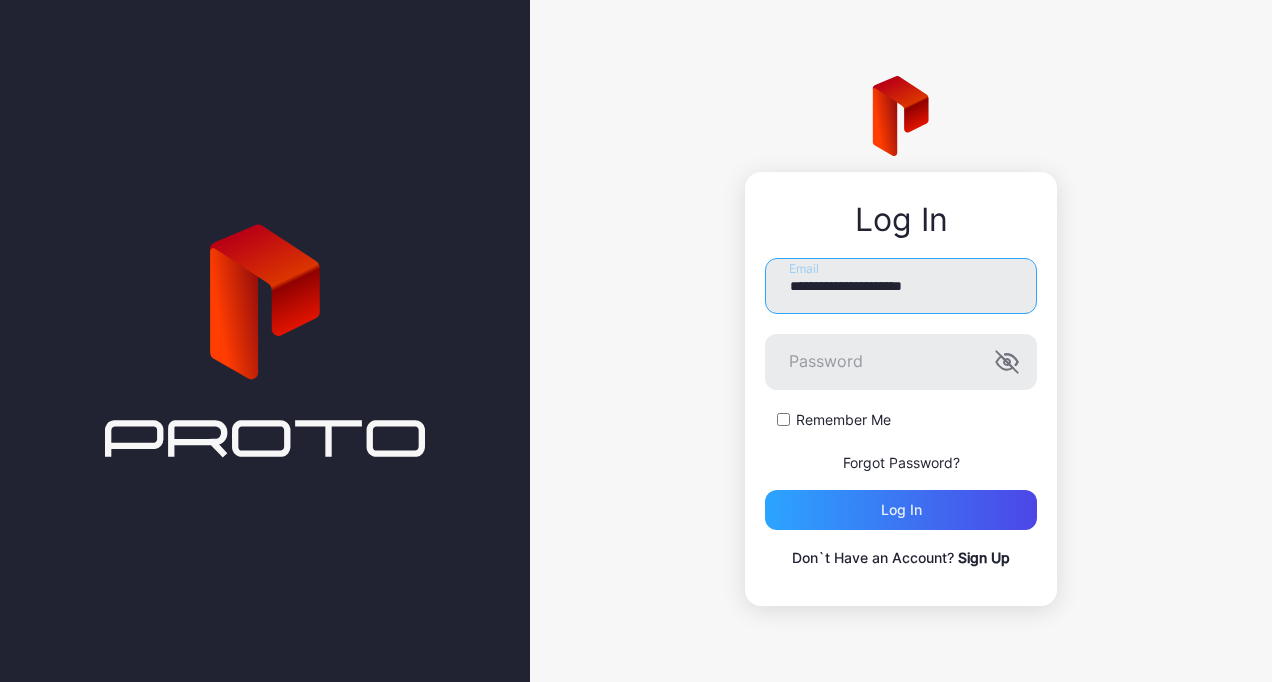type on "**********" 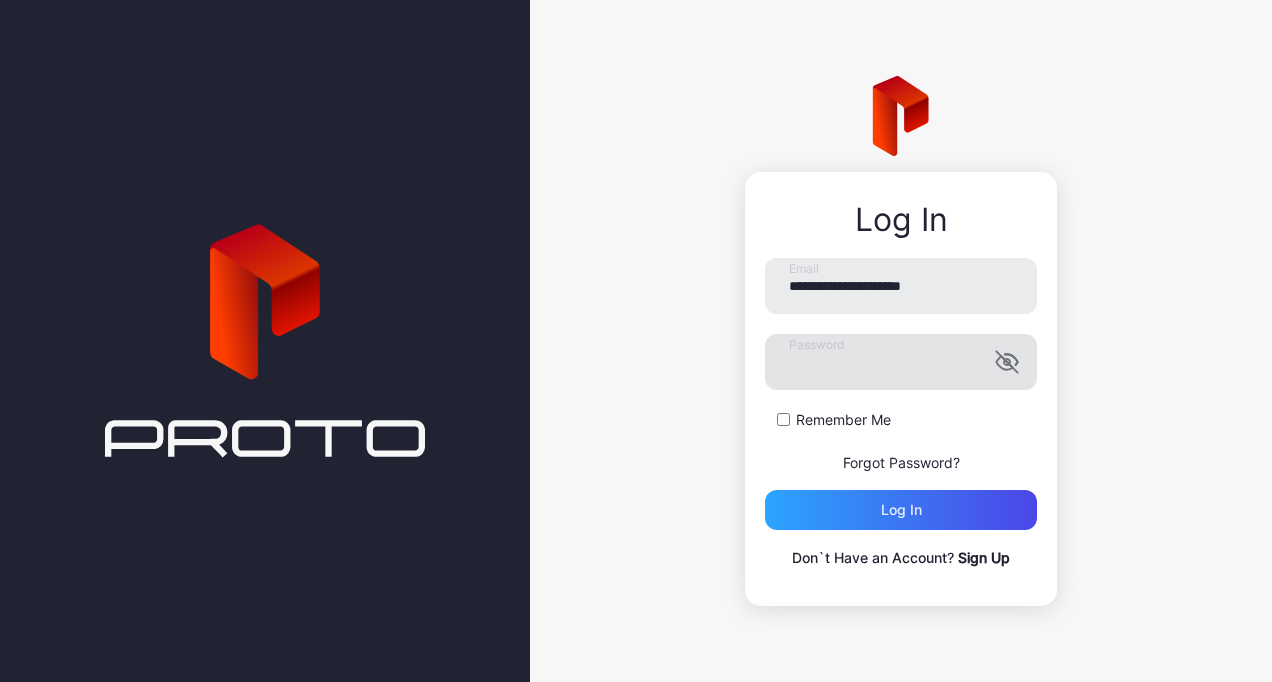 click 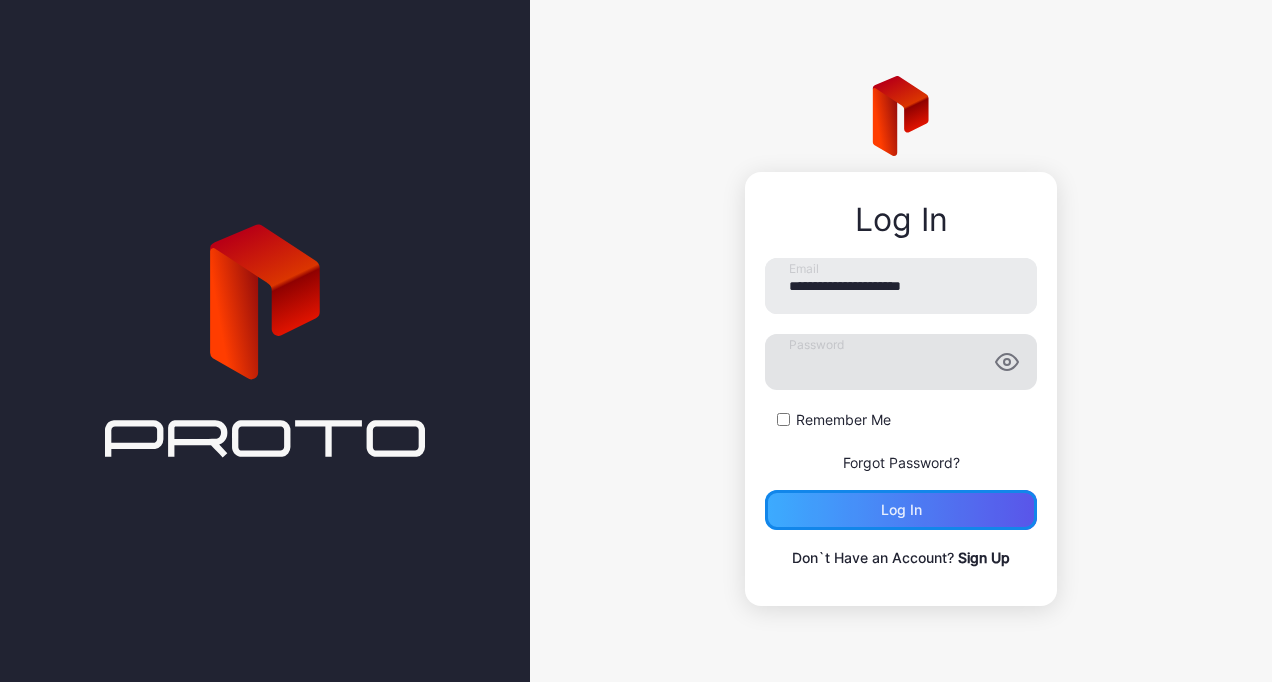 click on "Log in" at bounding box center (901, 510) 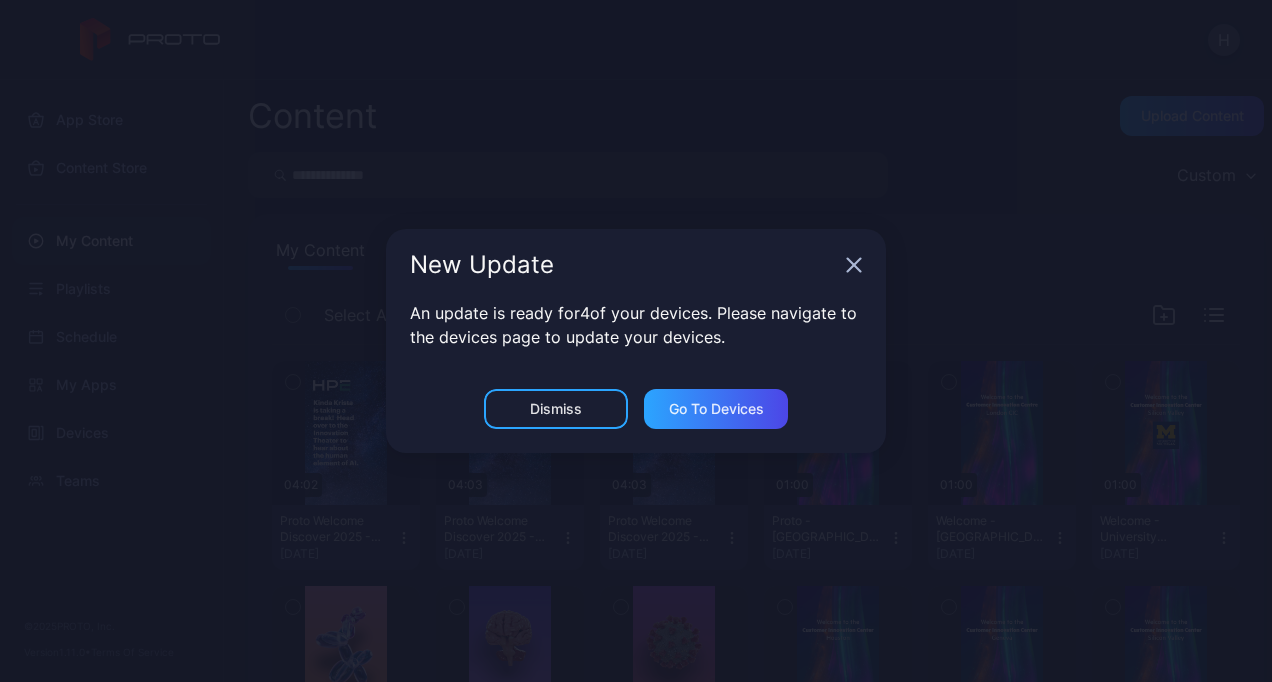 click 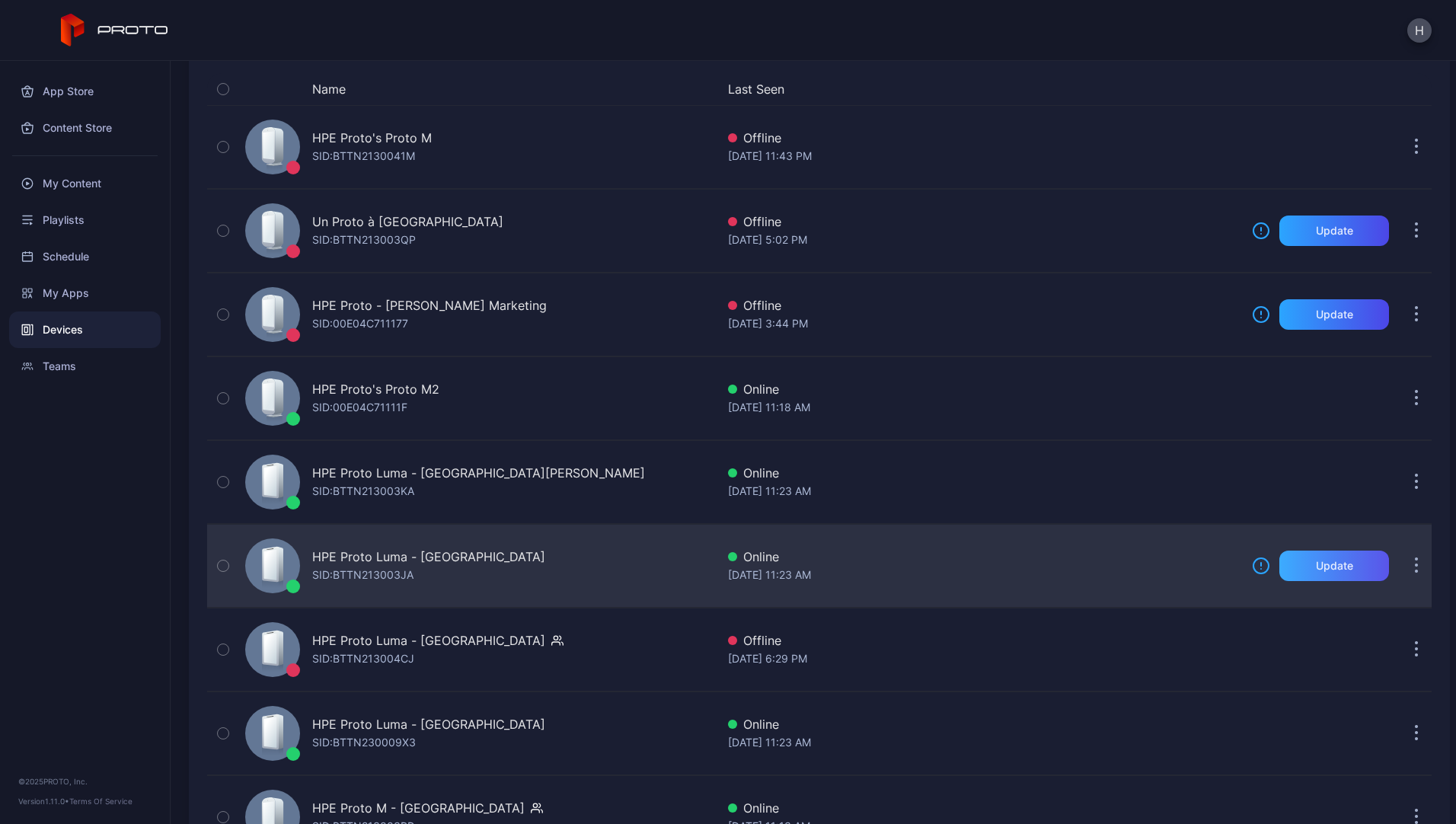 scroll, scrollTop: 152, scrollLeft: 0, axis: vertical 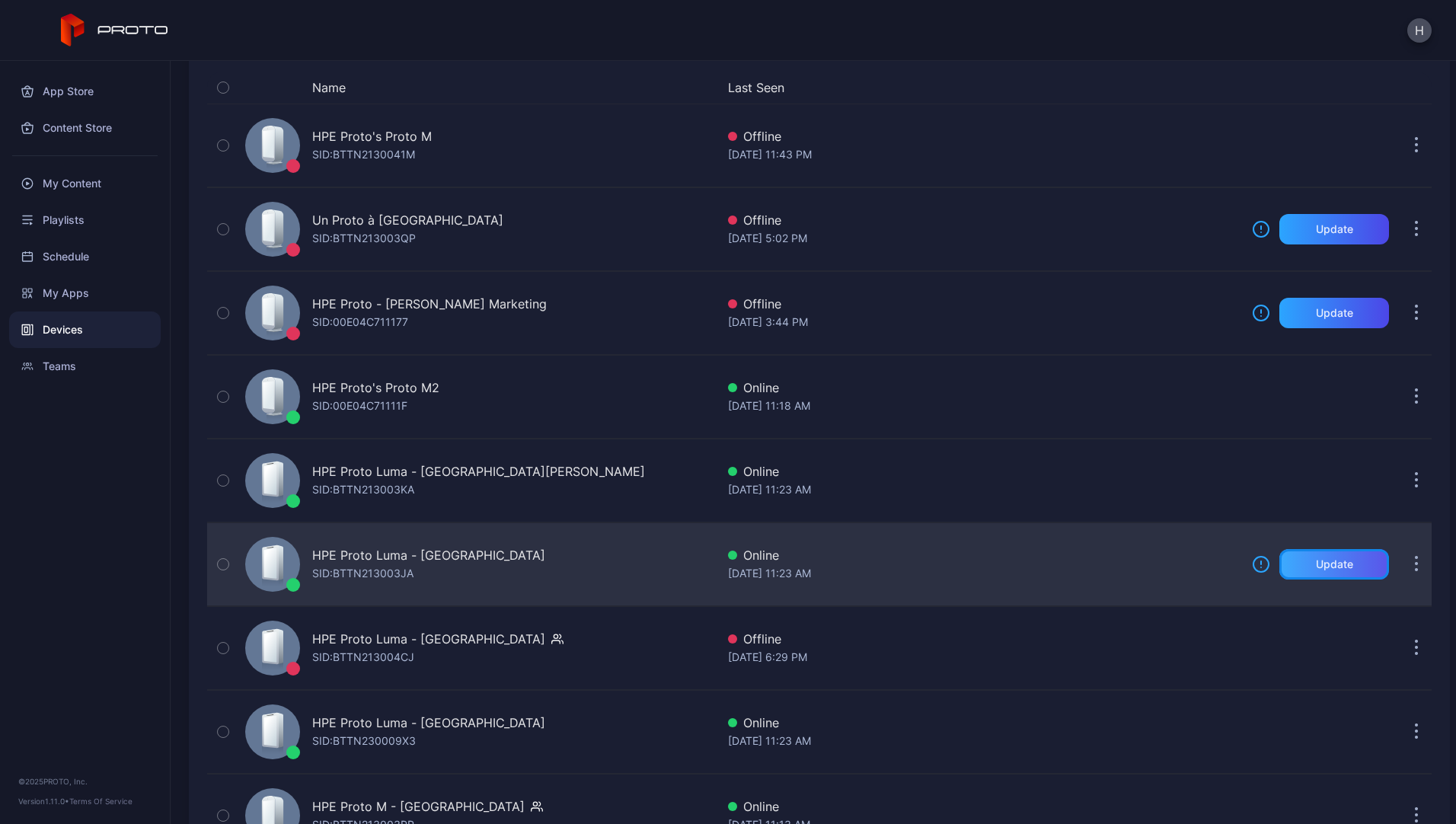 click on "Update" at bounding box center (1334, 564) 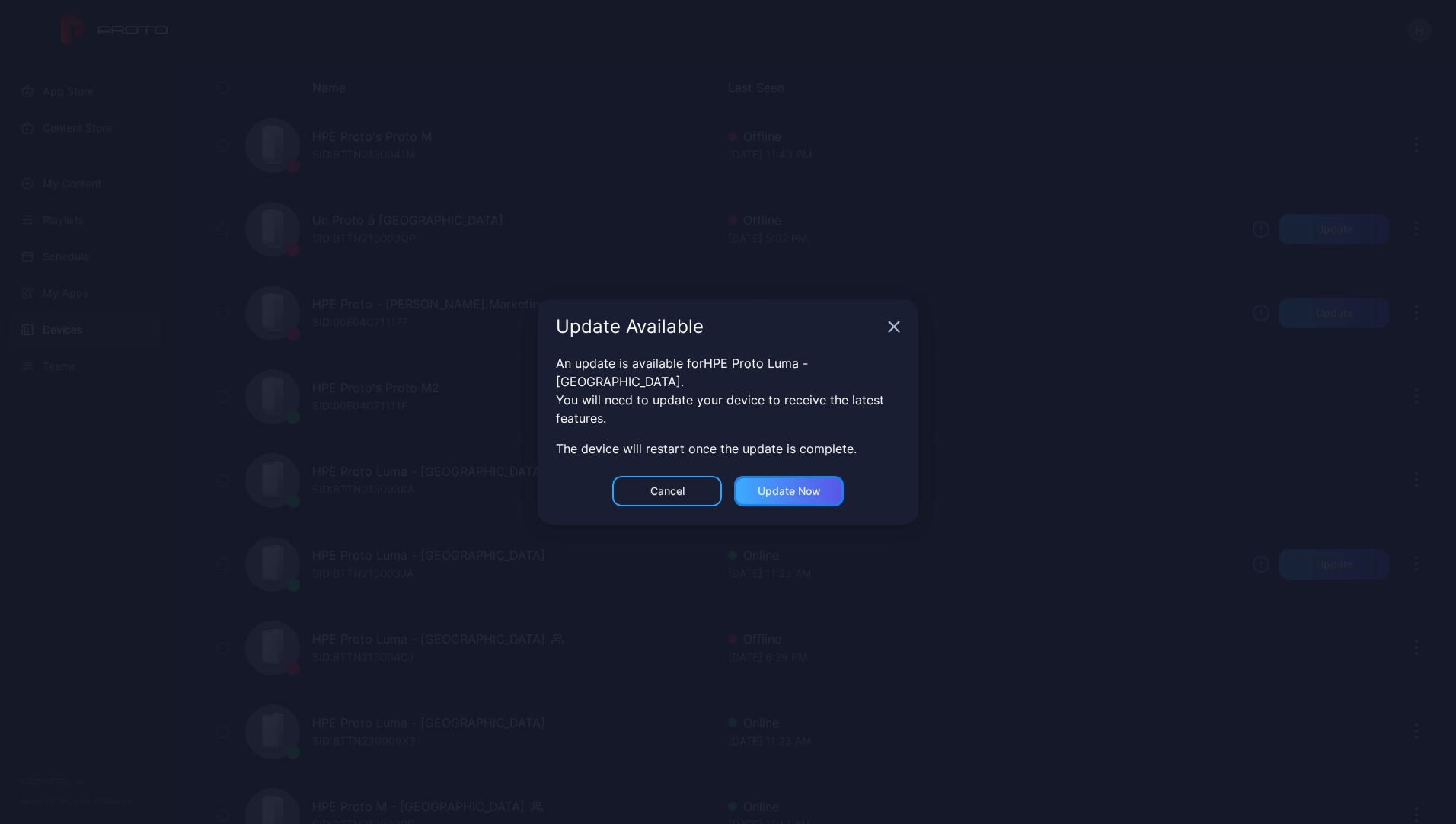 click on "Update now" at bounding box center (789, 491) 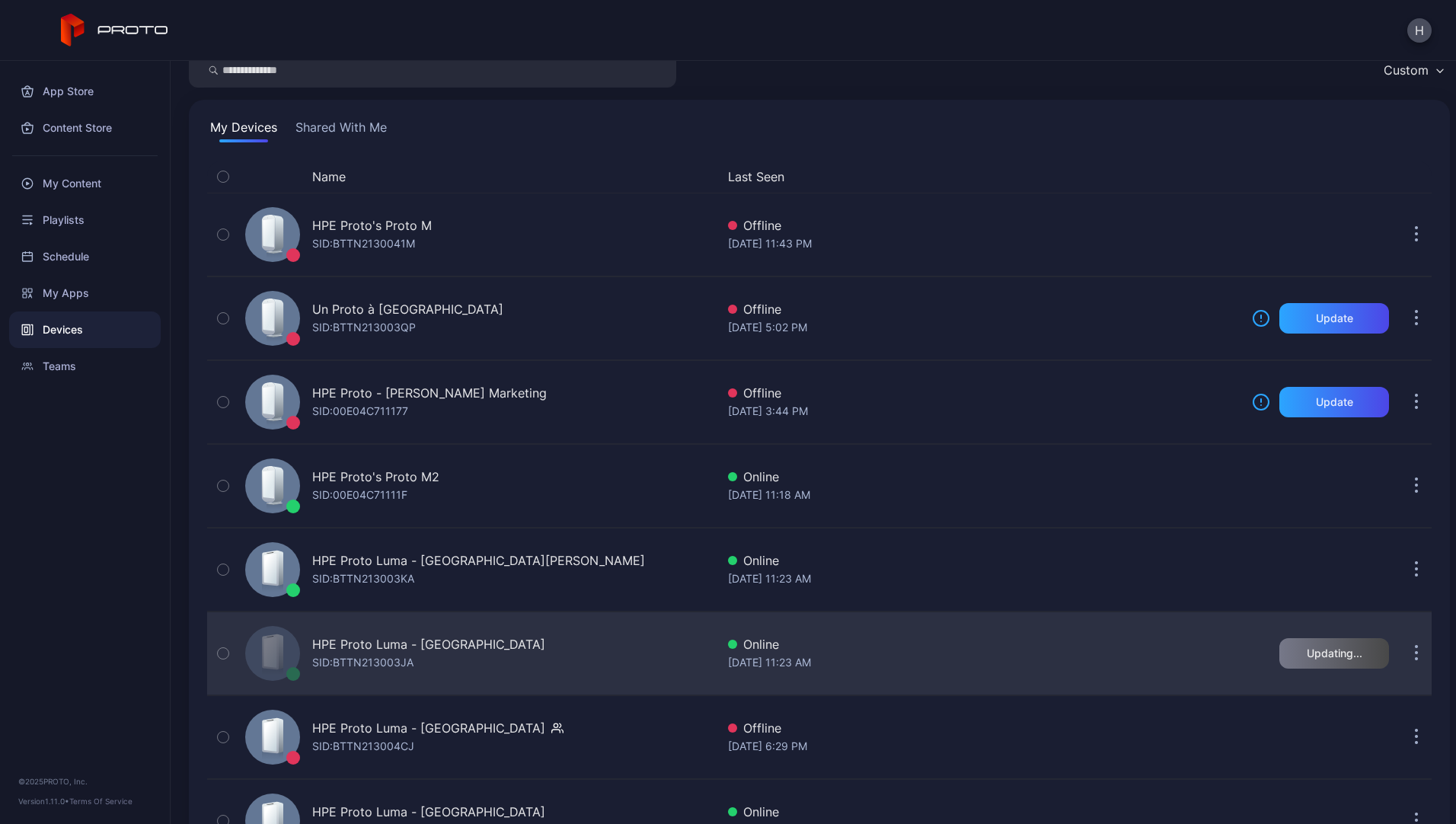 scroll, scrollTop: 0, scrollLeft: 0, axis: both 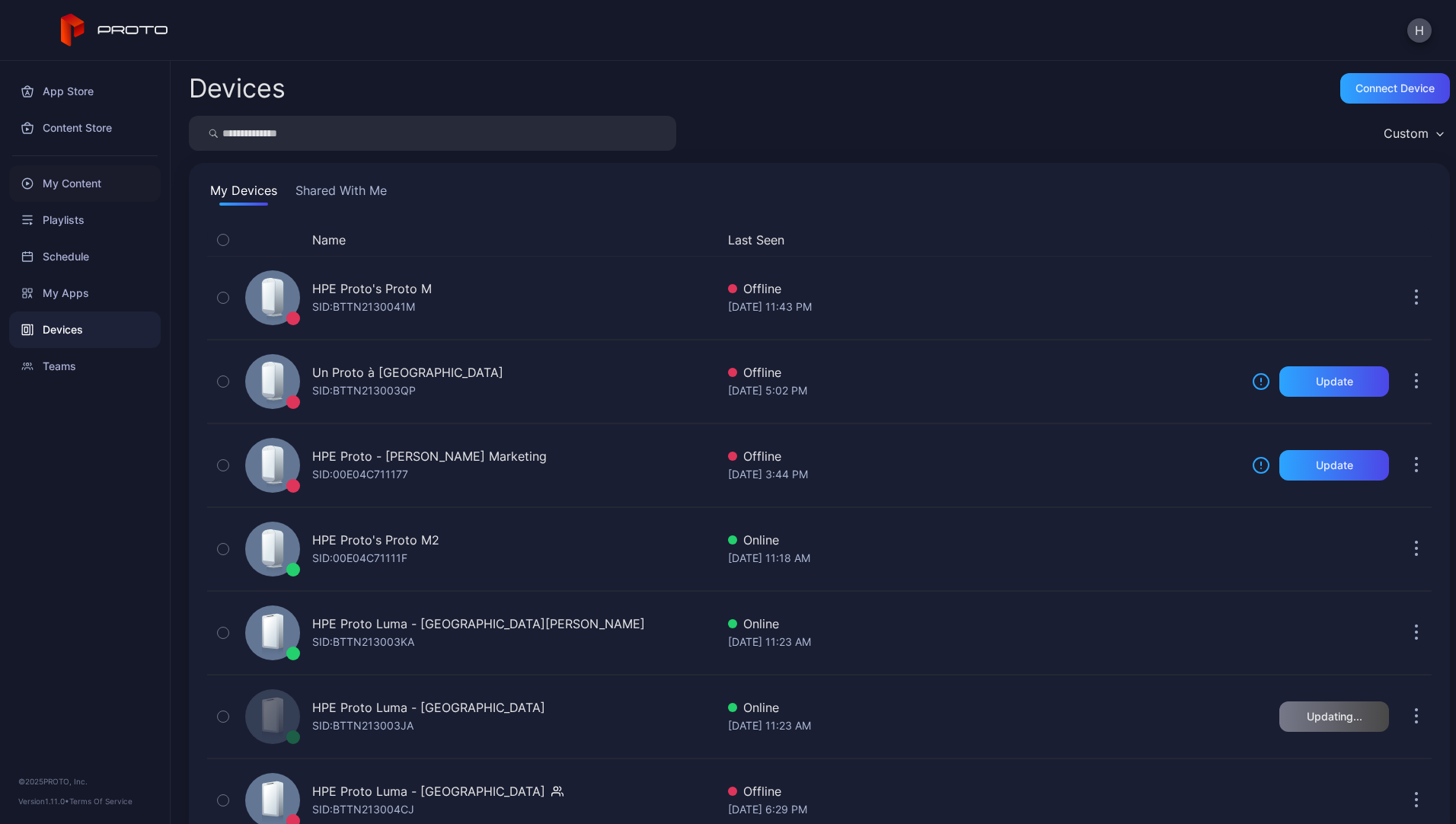 click on "My Content" at bounding box center (85, 184) 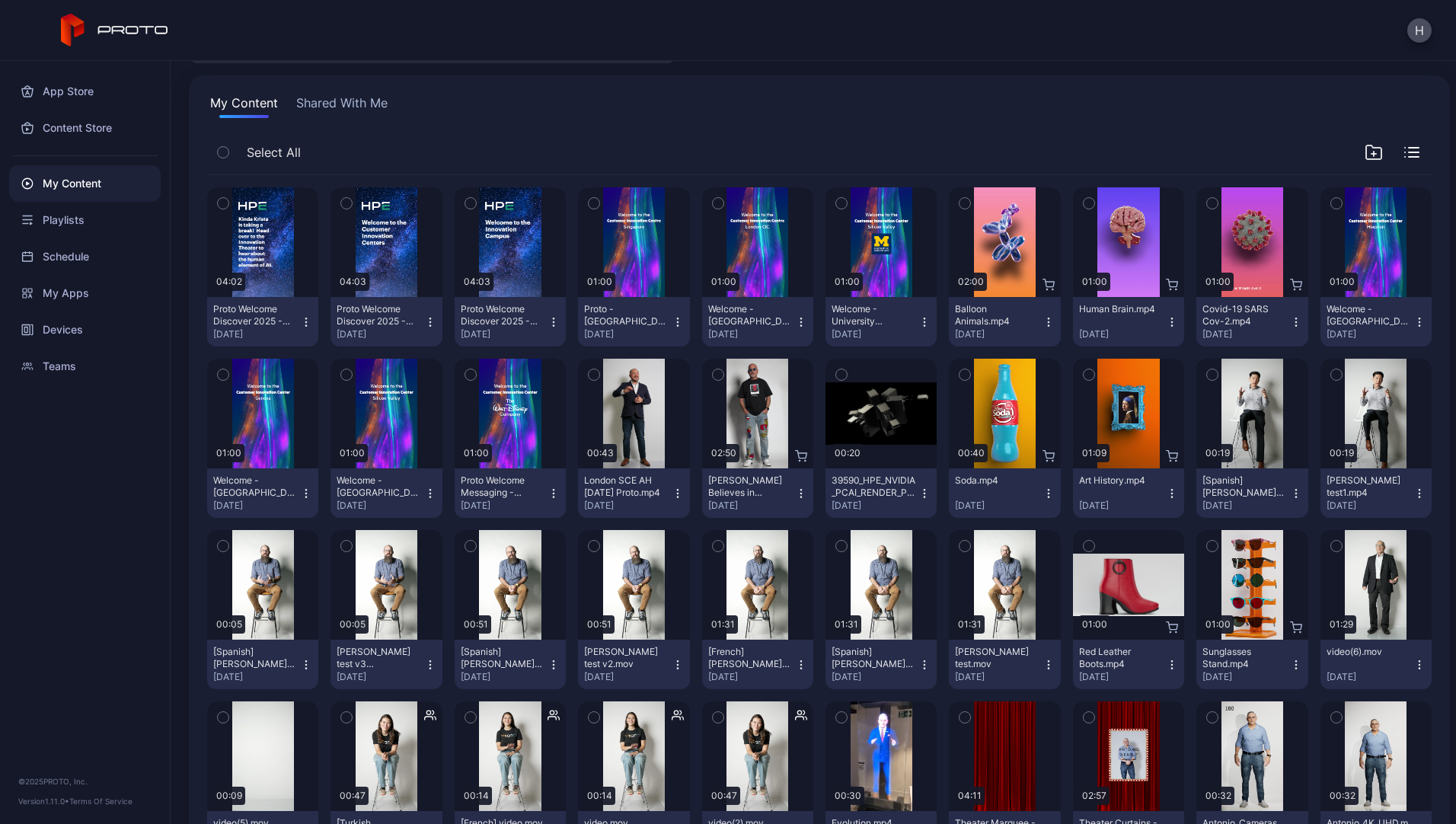 scroll, scrollTop: 0, scrollLeft: 0, axis: both 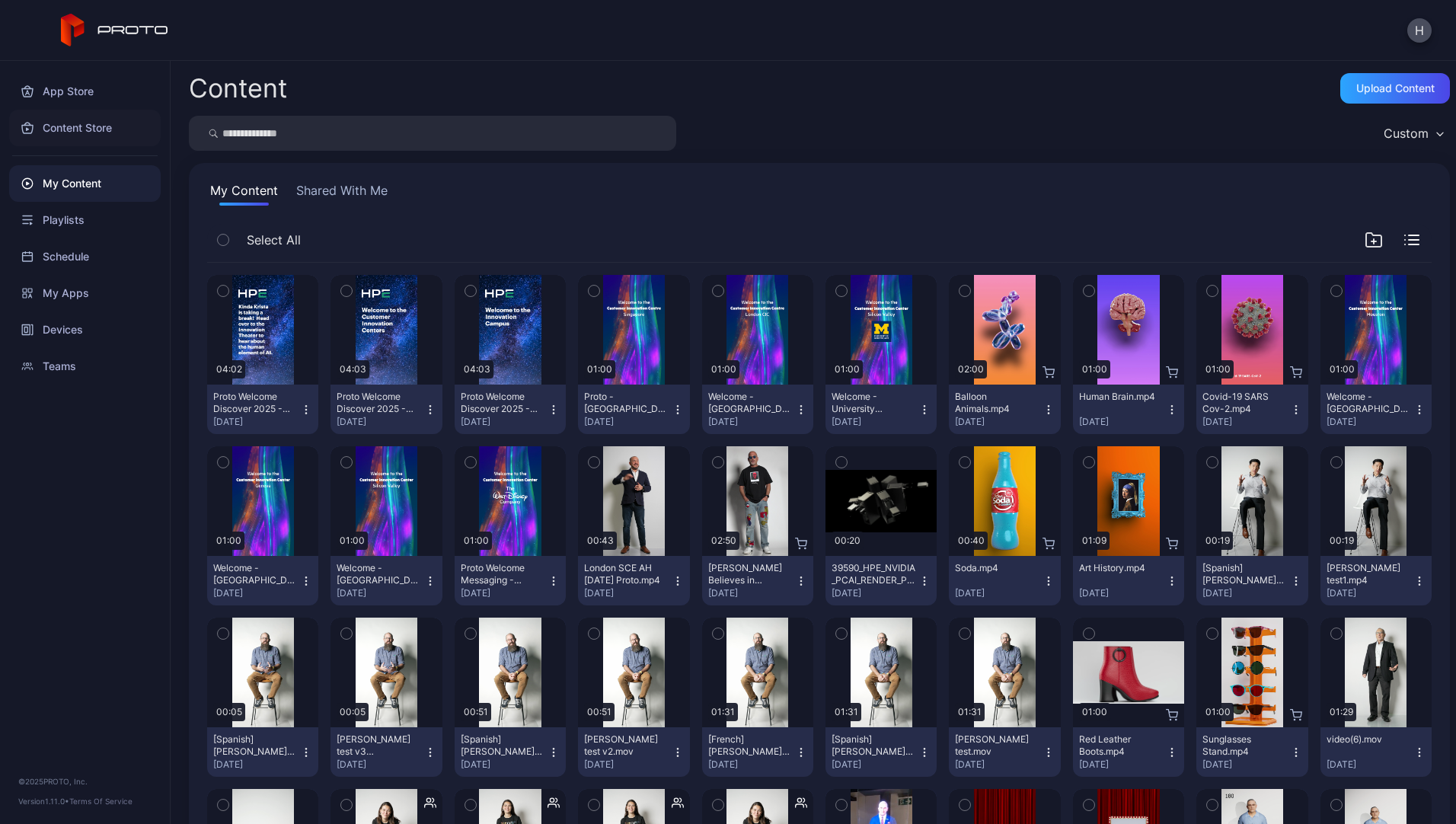 click on "Content Store" at bounding box center [85, 128] 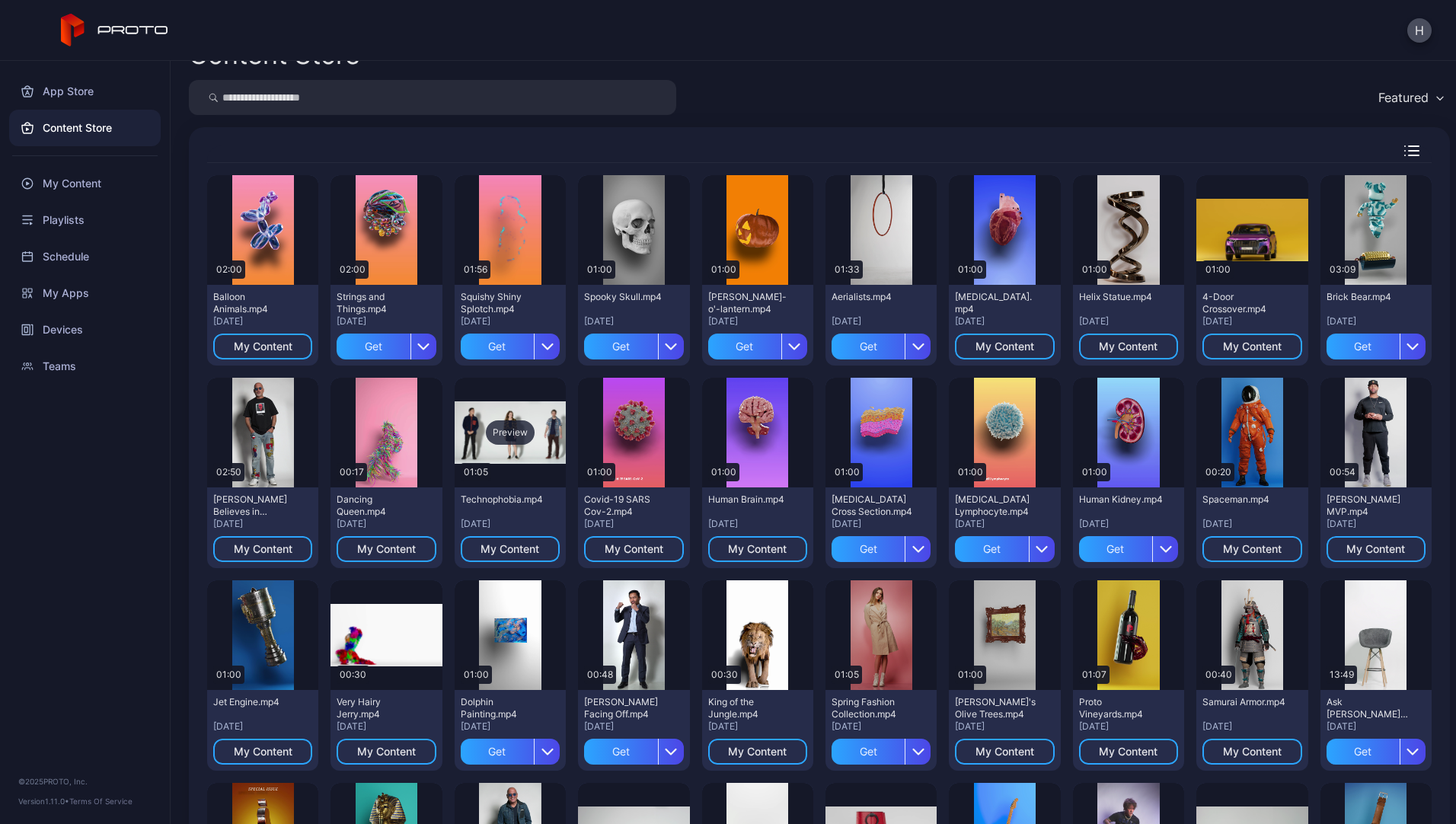 scroll, scrollTop: 0, scrollLeft: 0, axis: both 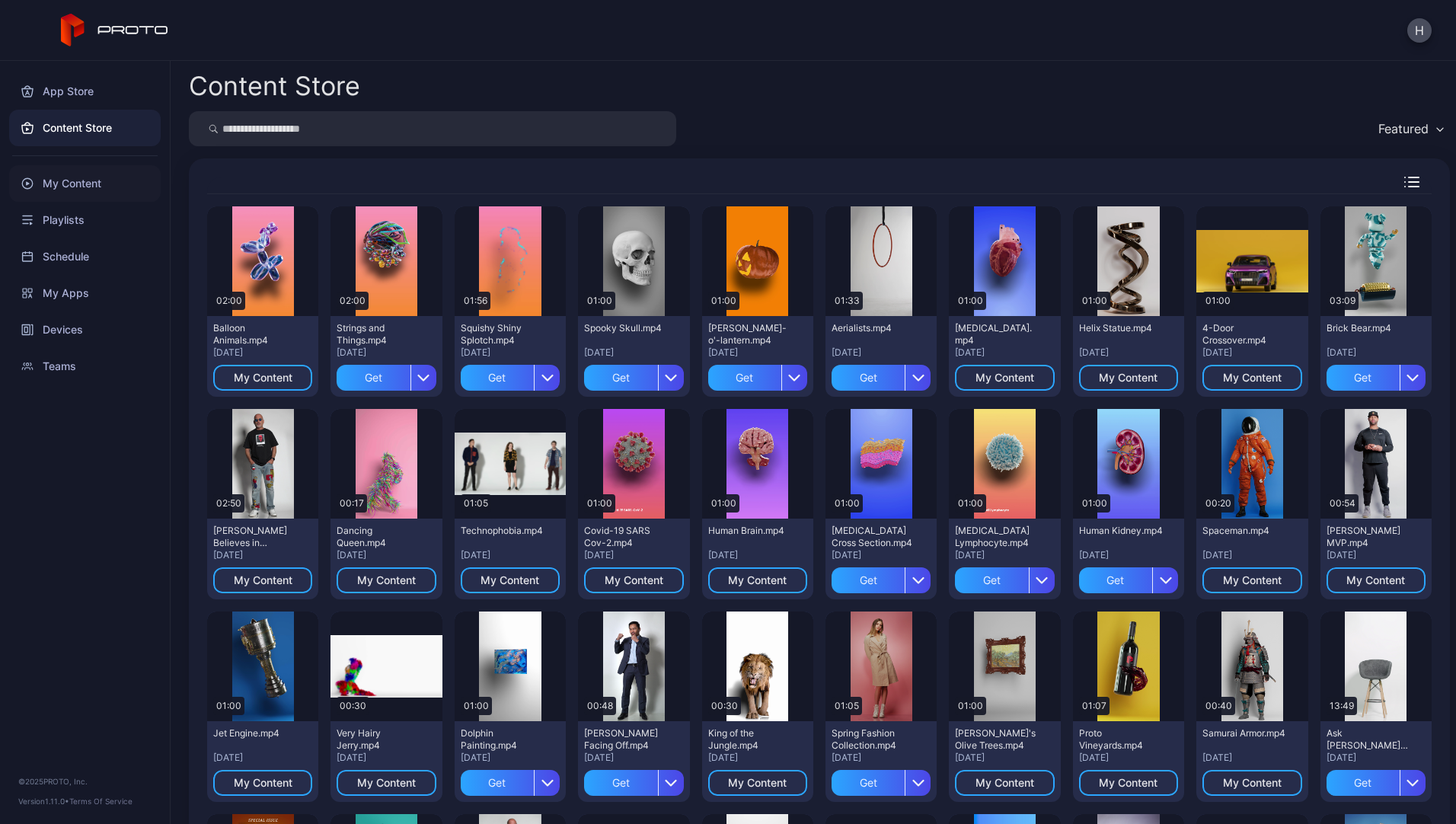 click on "My Content" at bounding box center (85, 184) 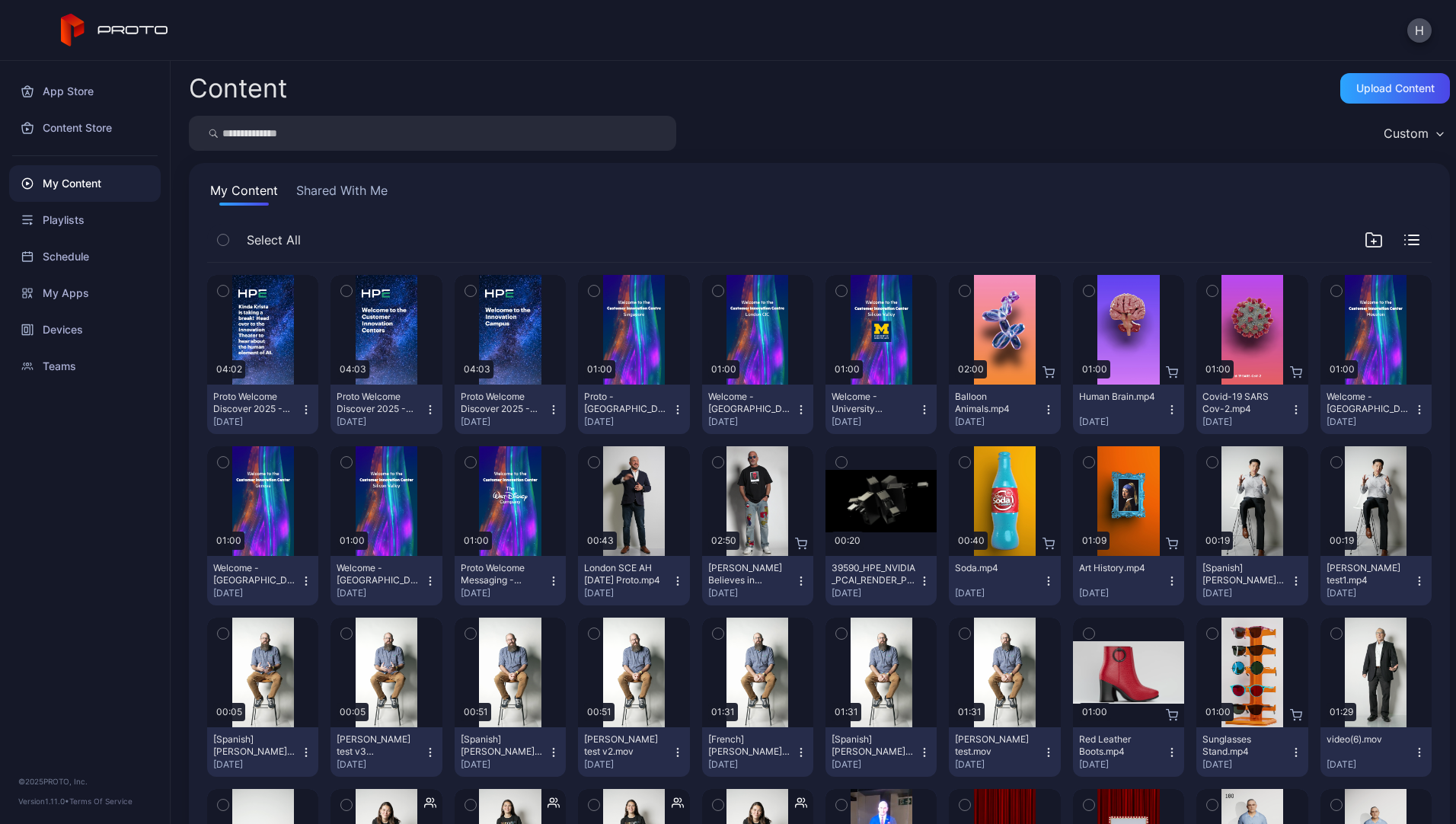 click 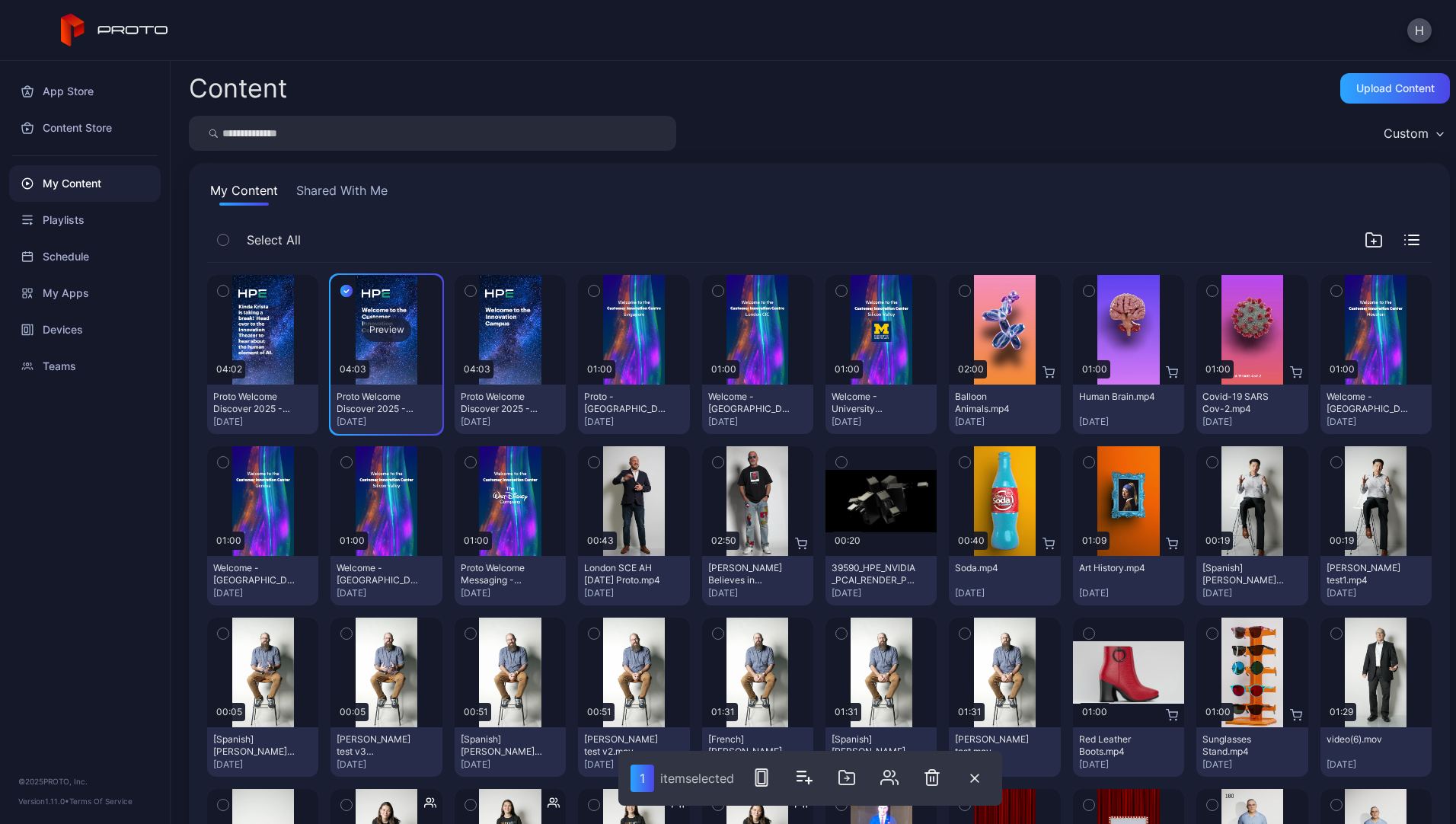 drag, startPoint x: 395, startPoint y: 292, endPoint x: 369, endPoint y: 287, distance: 26.476405 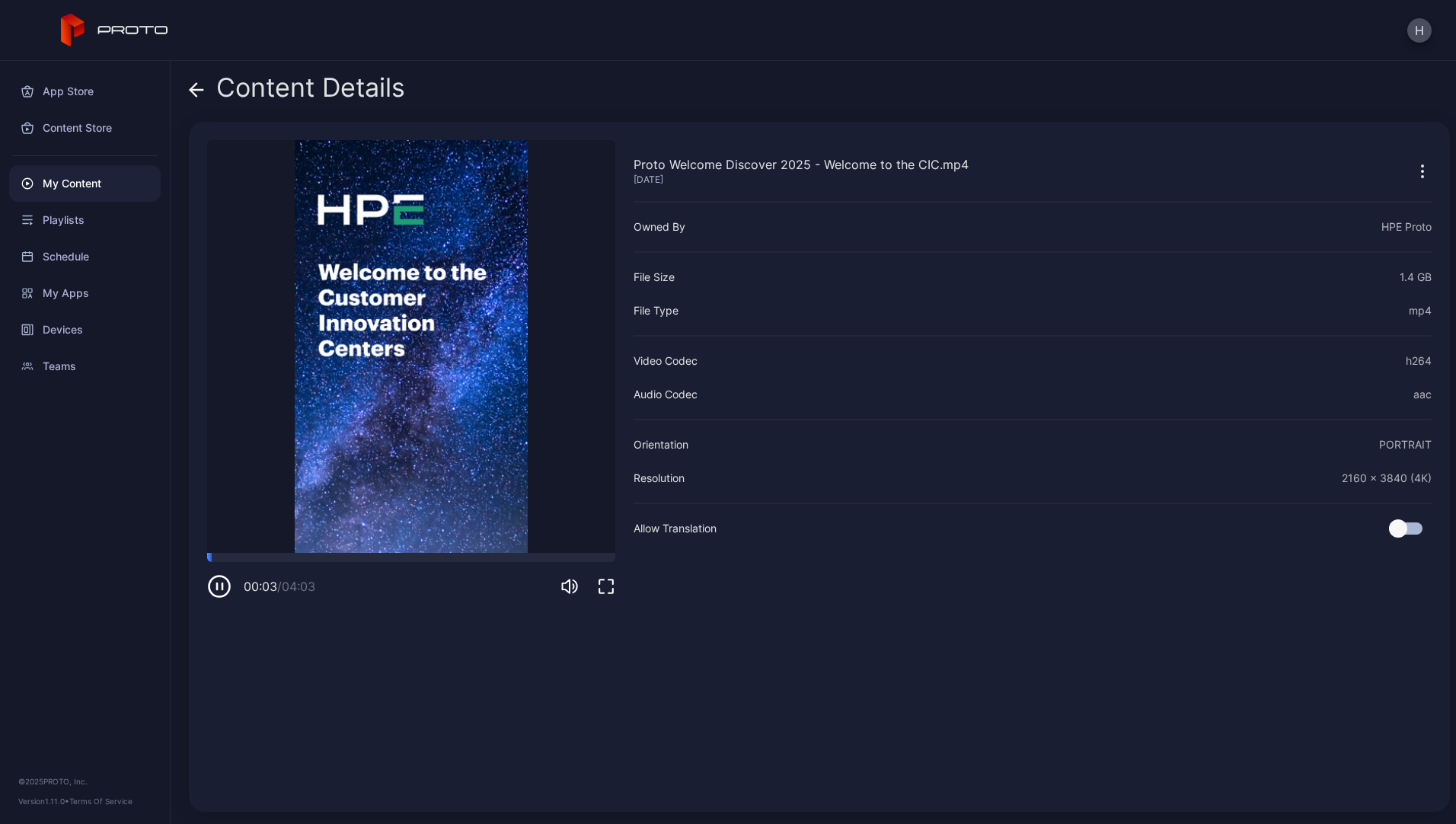 click on "Content Details Proto Welcome Discover 2025 - Welcome to the CIC.mp4 [DATE] Sorry, your browser doesn‘t support embedded videos 00:03  /  04:03 Proto Welcome Discover 2025 - Welcome to the CIC.mp4 [DATE] Owned By HPE Proto File Size 1.4 GB File Type mp4 Video Codec h264 Audio Codec aac Orientation PORTRAIT Resolution 2160 x 3840 (4K) Allow Translation" at bounding box center (813, 442) 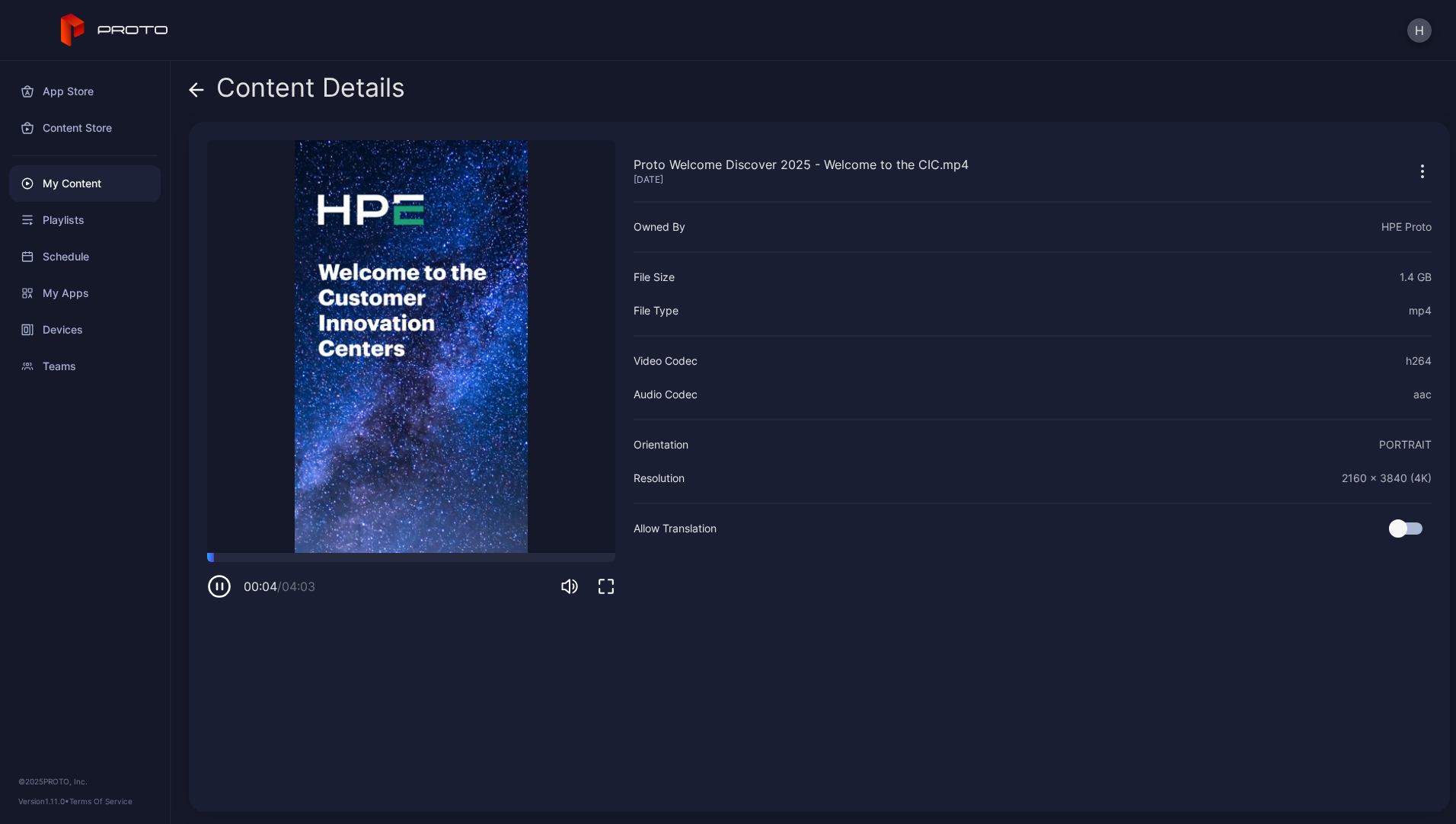 click 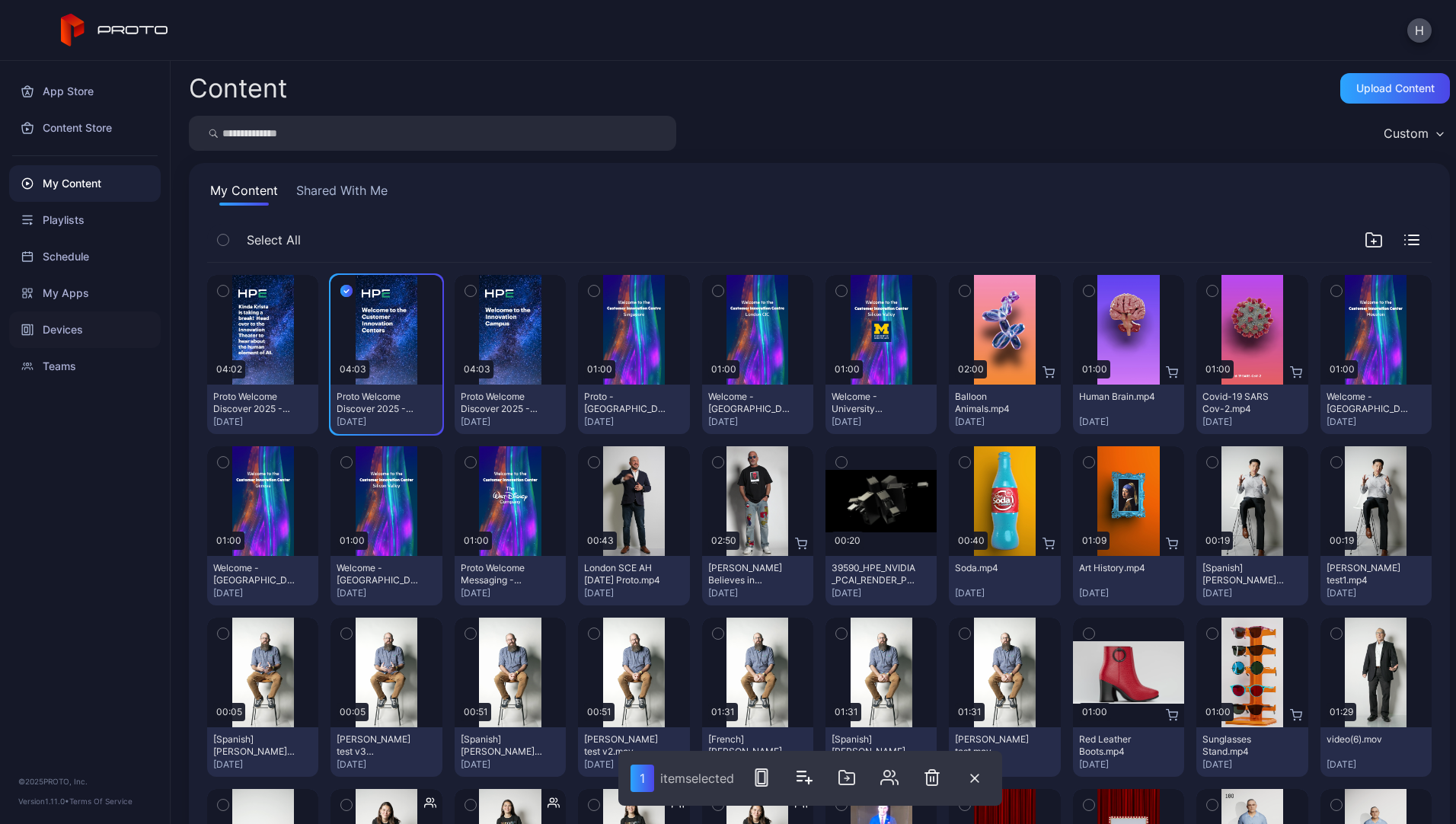 click on "Devices" at bounding box center (85, 330) 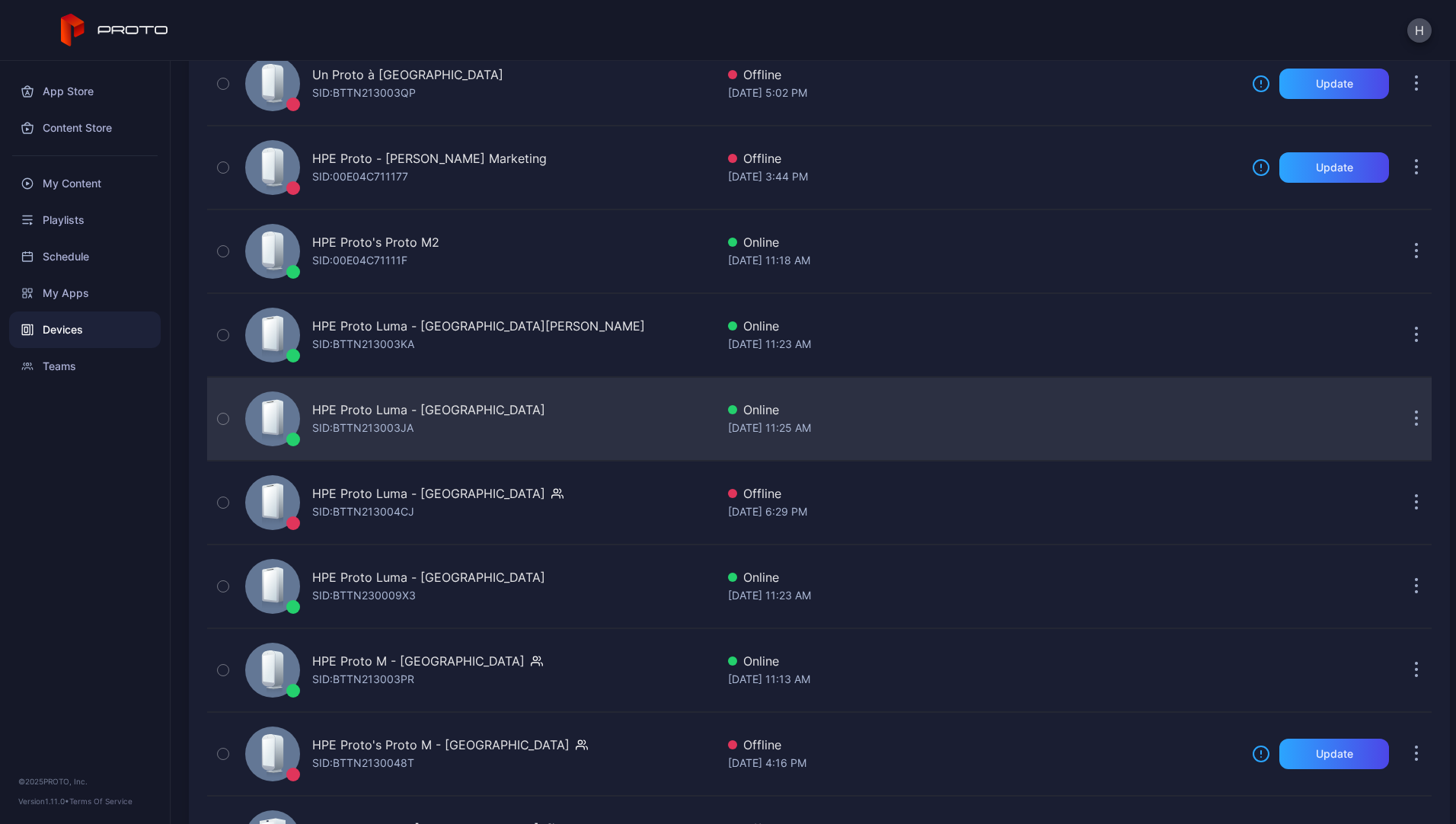 scroll, scrollTop: 305, scrollLeft: 0, axis: vertical 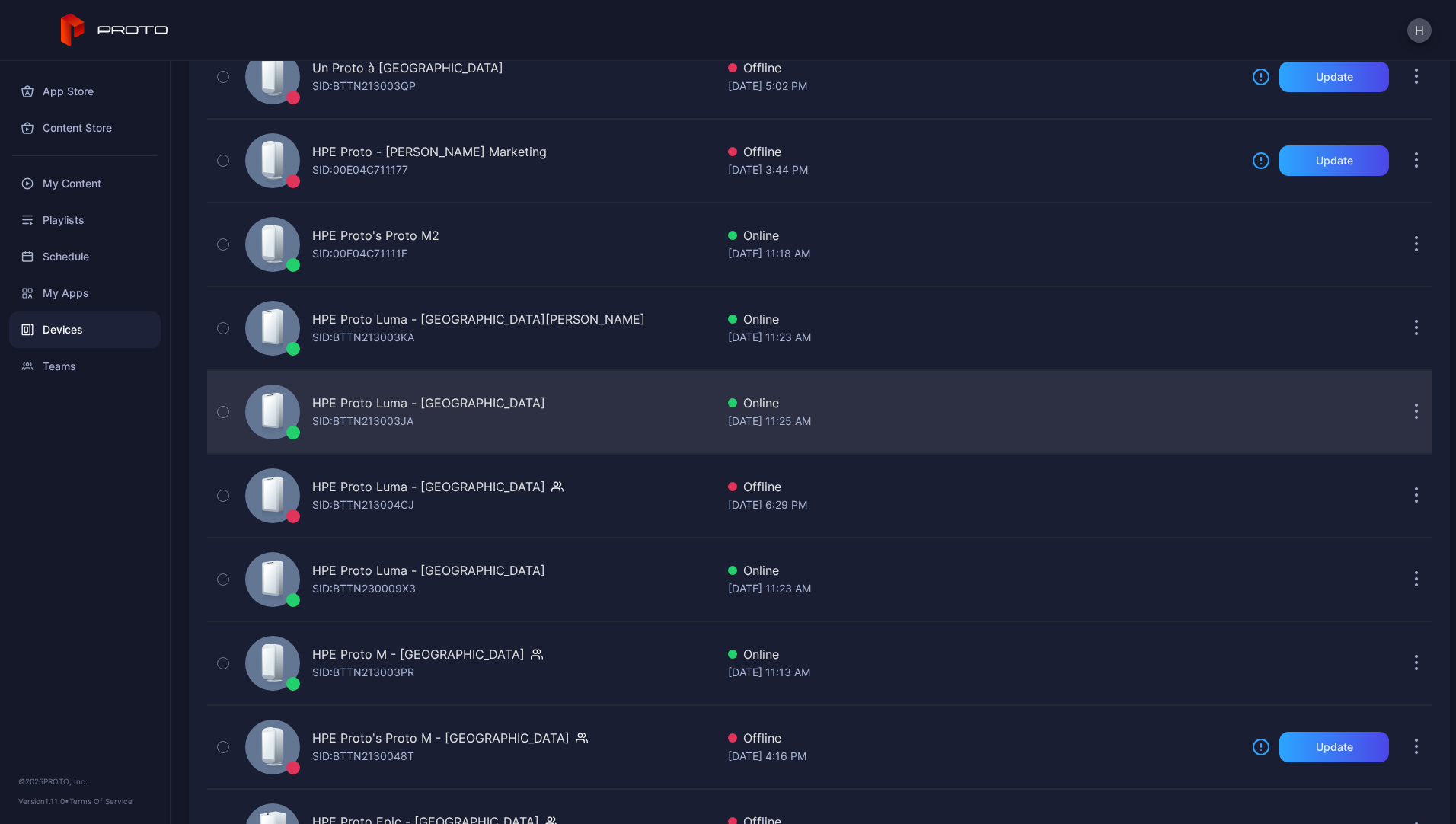 click on "HPE Proto Luma - [GEOGRAPHIC_DATA]" at bounding box center [429, 403] 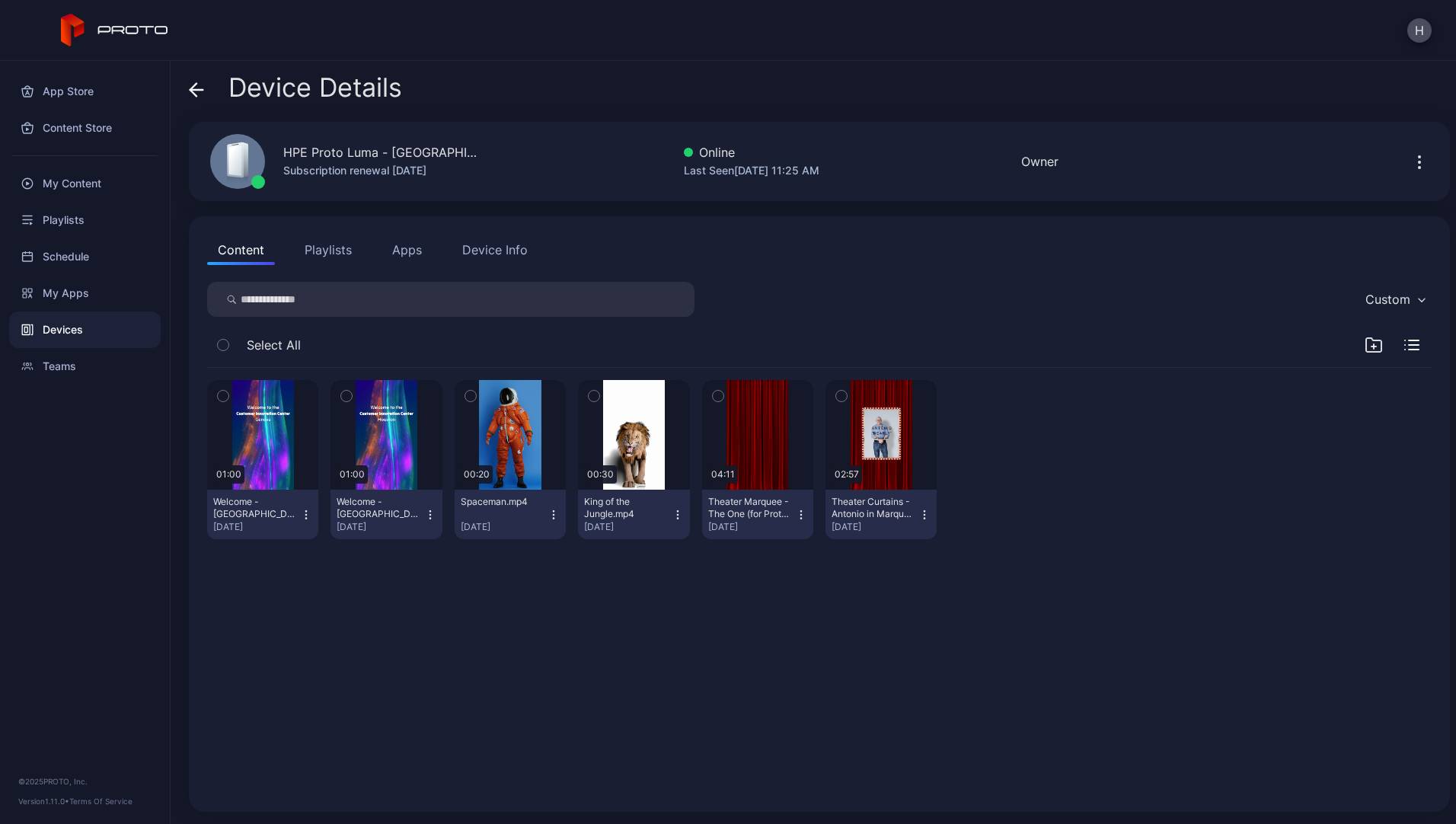 click 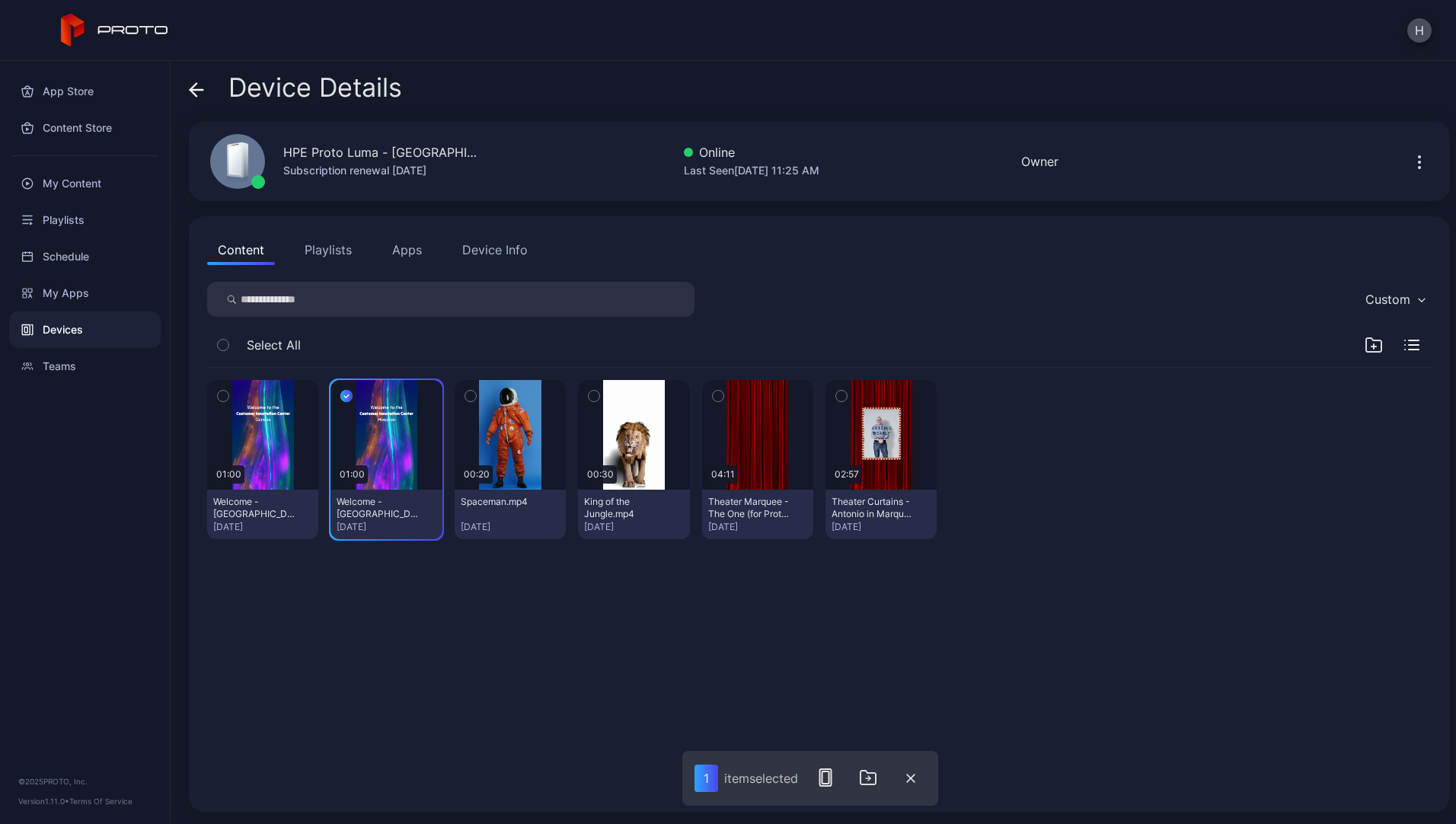 click on "01:00 Welcome - [GEOGRAPHIC_DATA] (v4).mp4 [DATE] 01:00 Welcome - [GEOGRAPHIC_DATA] (v4).mp4 [DATE] 00:20 Spaceman.mp4 [DATE] 00:30 King of the Jungle.mp4 [DATE] 04:11 Theater Marquee - The One (for Proto) (Verticle 4K) (2160 x 3841.mp4 [DATE] 02:57 Theater Curtains - [PERSON_NAME] in Marquee (for Proto) (Verticle 4K) text FX5 Final_hb.mp4 [DATE]" at bounding box center (819, 580) 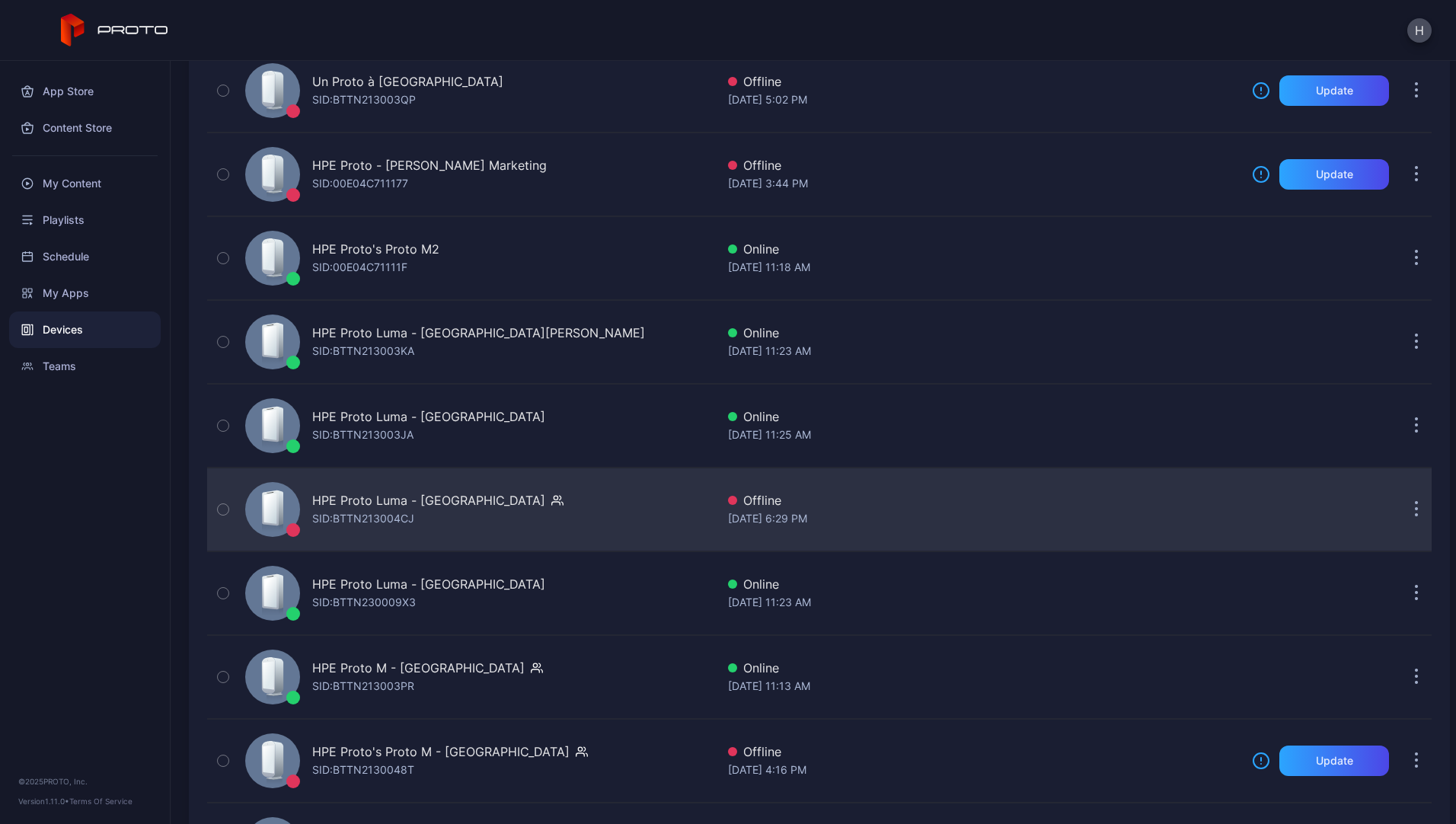 scroll, scrollTop: 232, scrollLeft: 0, axis: vertical 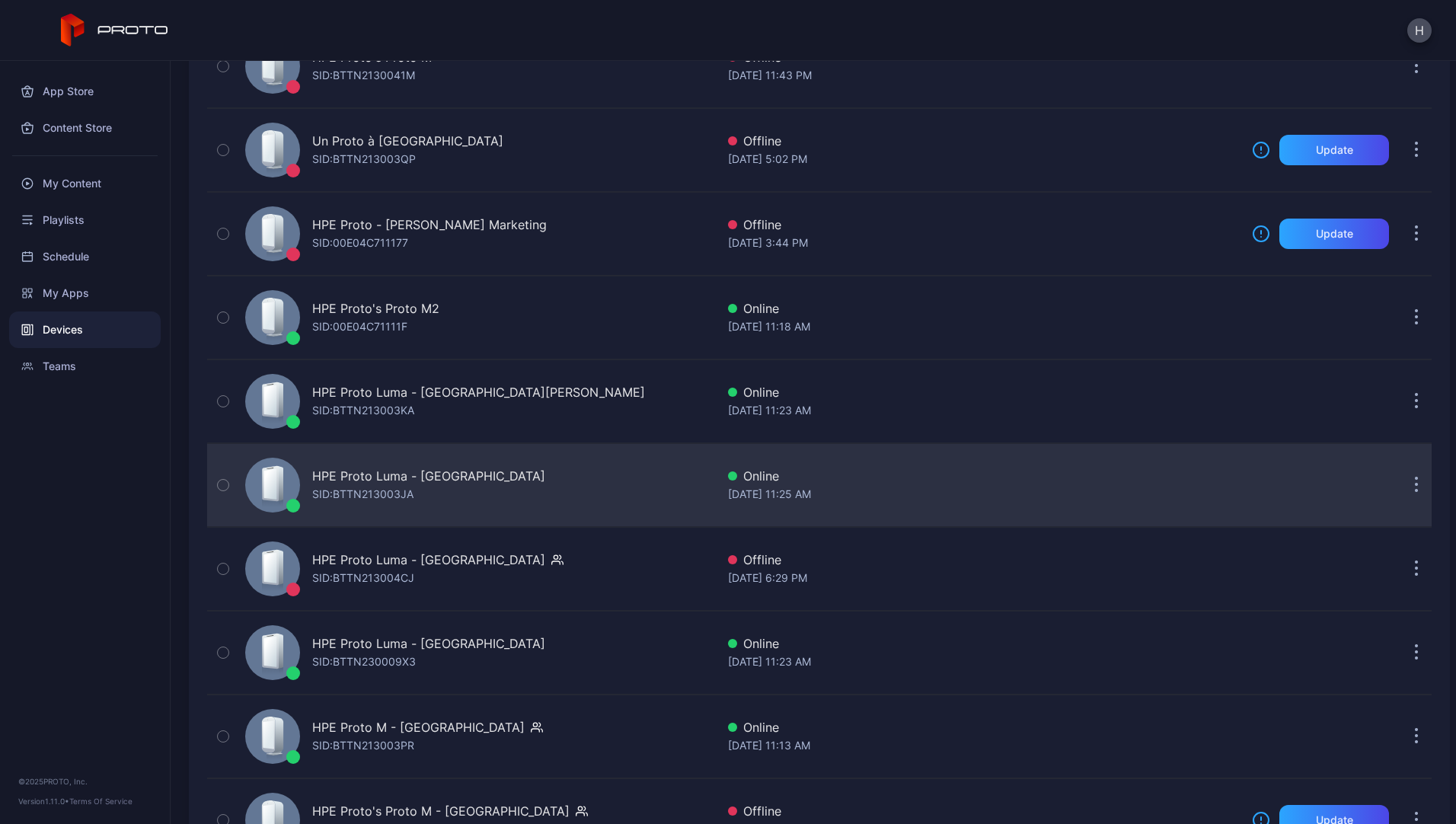 click on "HPE Proto Luma - [GEOGRAPHIC_DATA] SID:  BTTN213003JA" at bounding box center (477, 485) 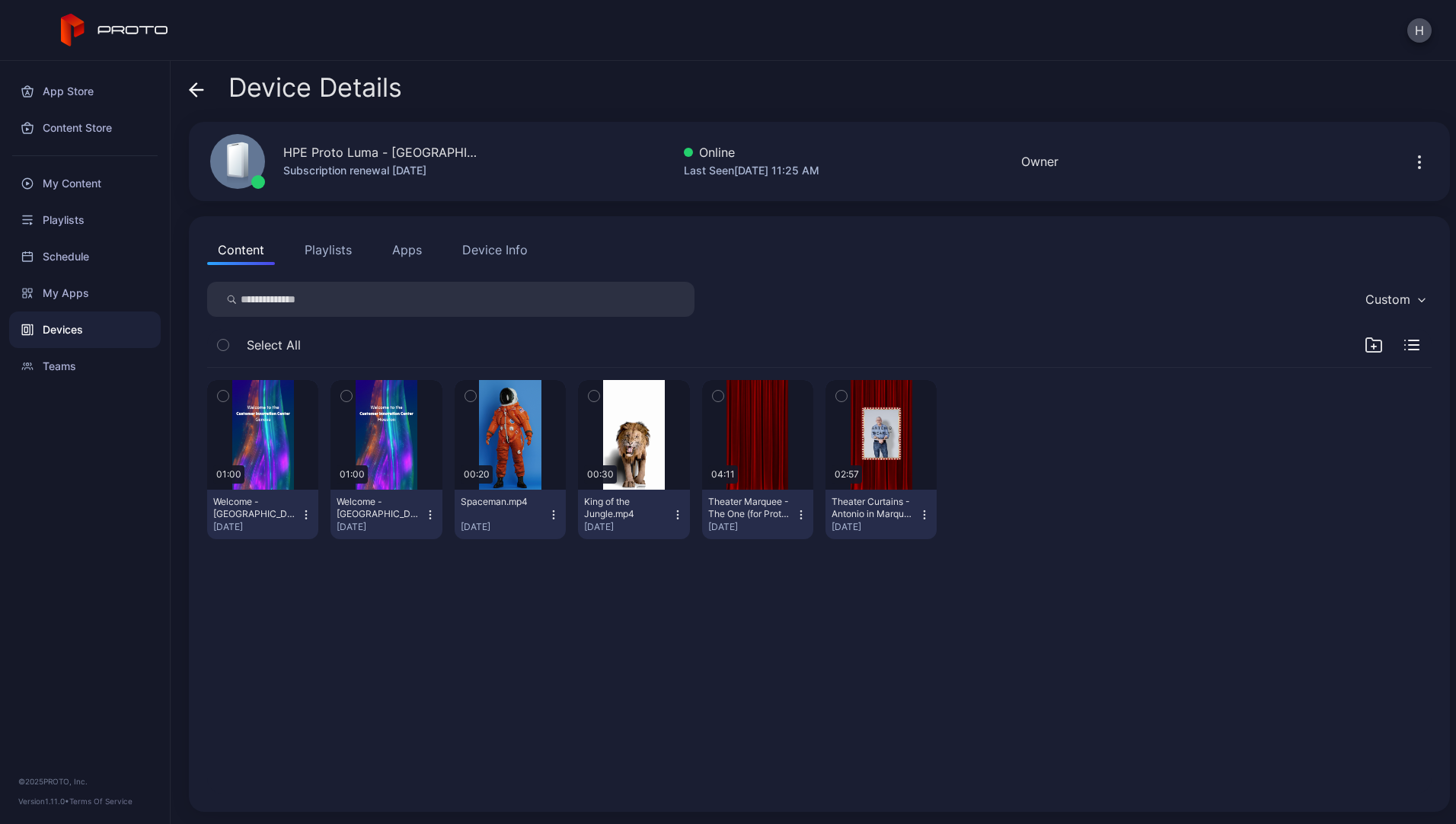 click 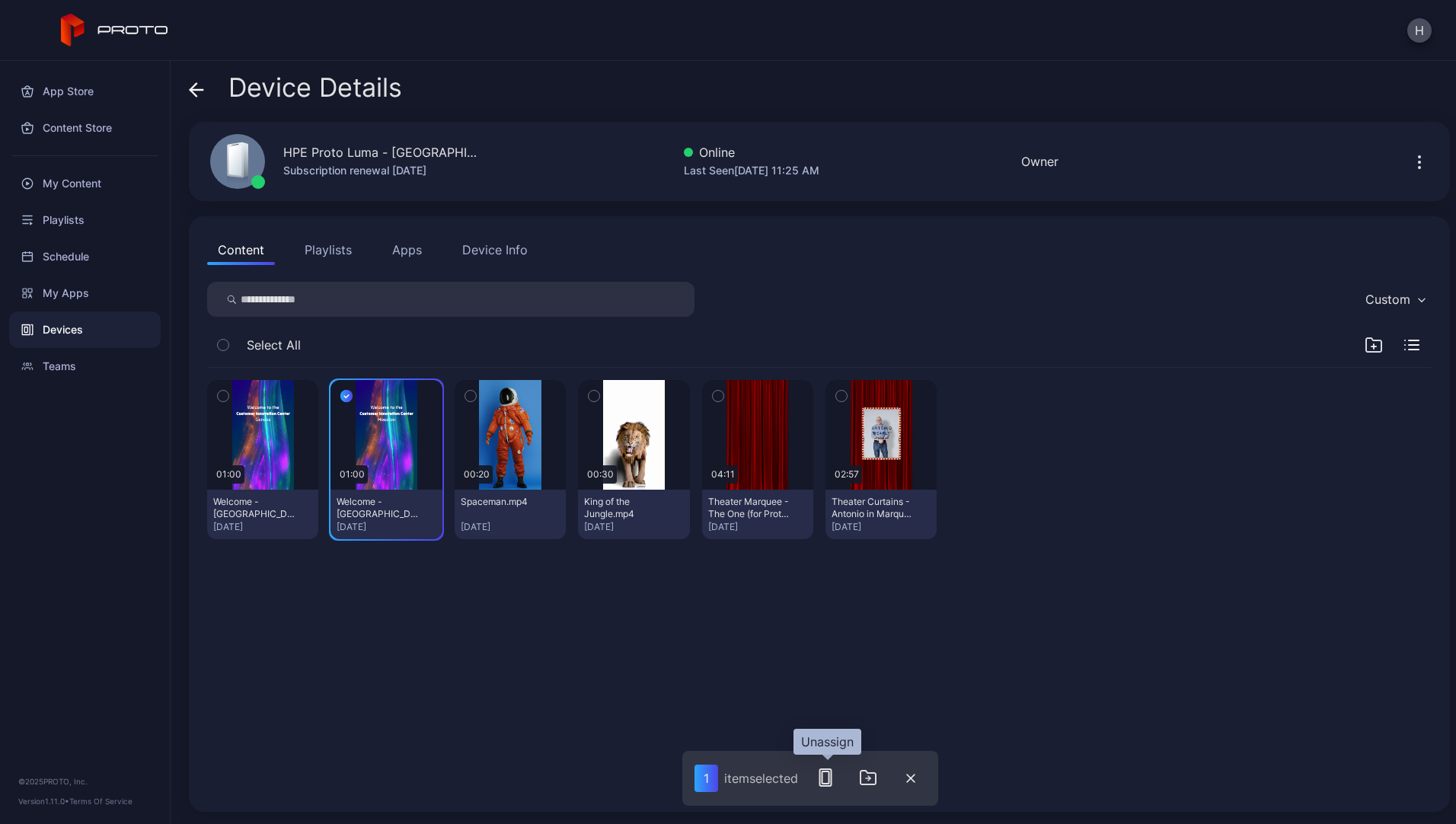 click 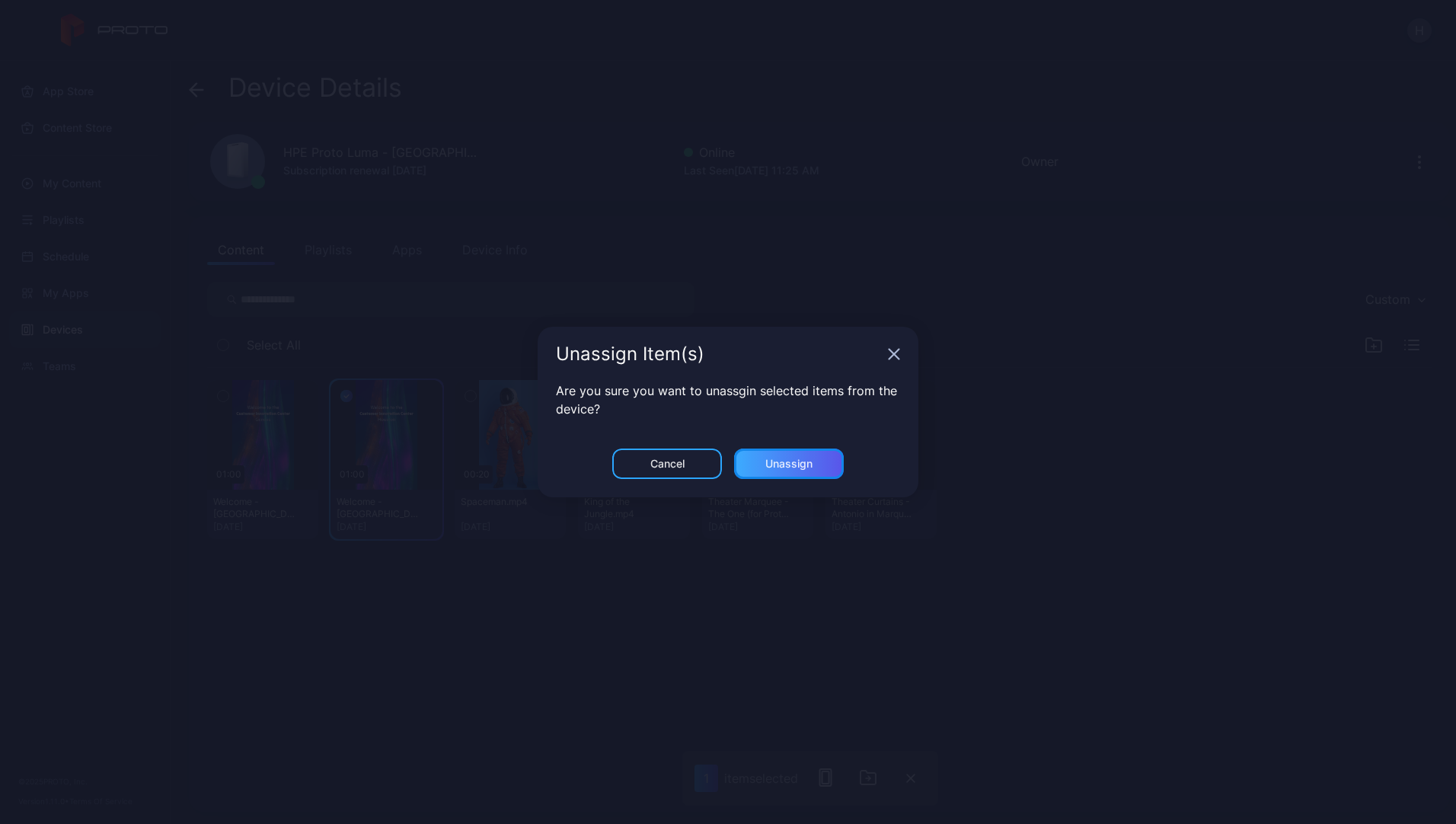 click on "Unassign" at bounding box center (789, 464) 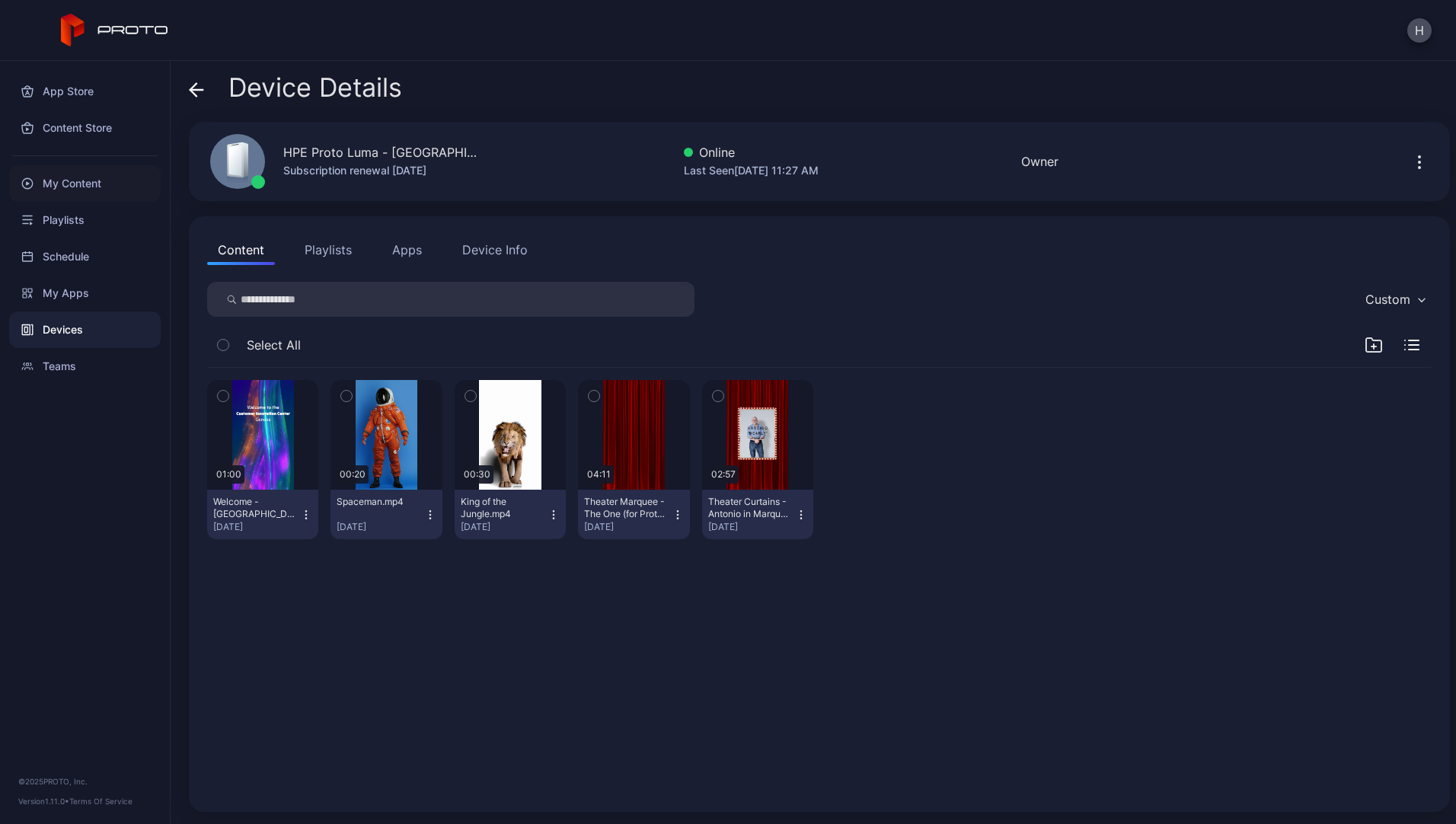 click on "My Content" at bounding box center (85, 184) 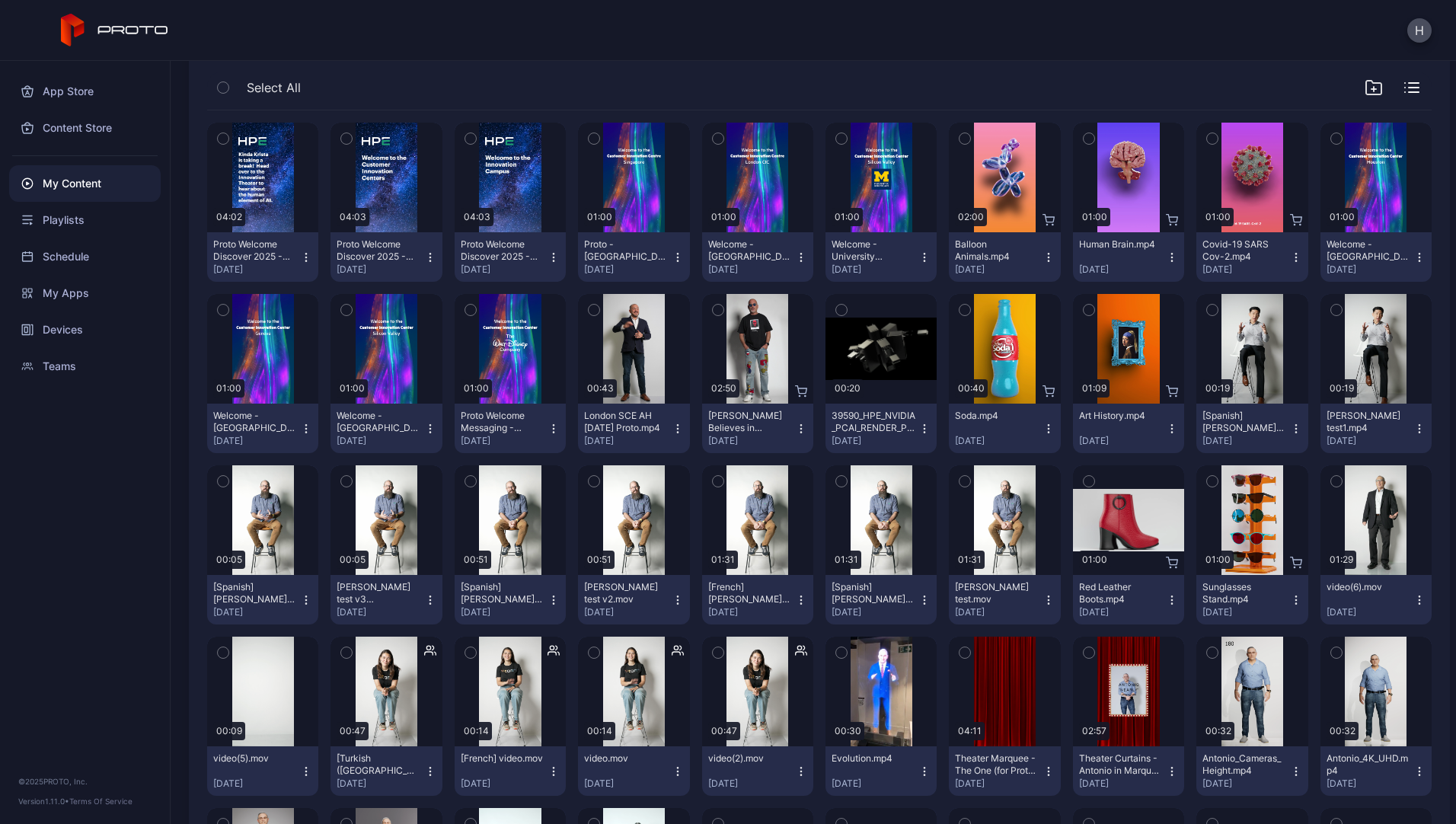 scroll, scrollTop: 0, scrollLeft: 0, axis: both 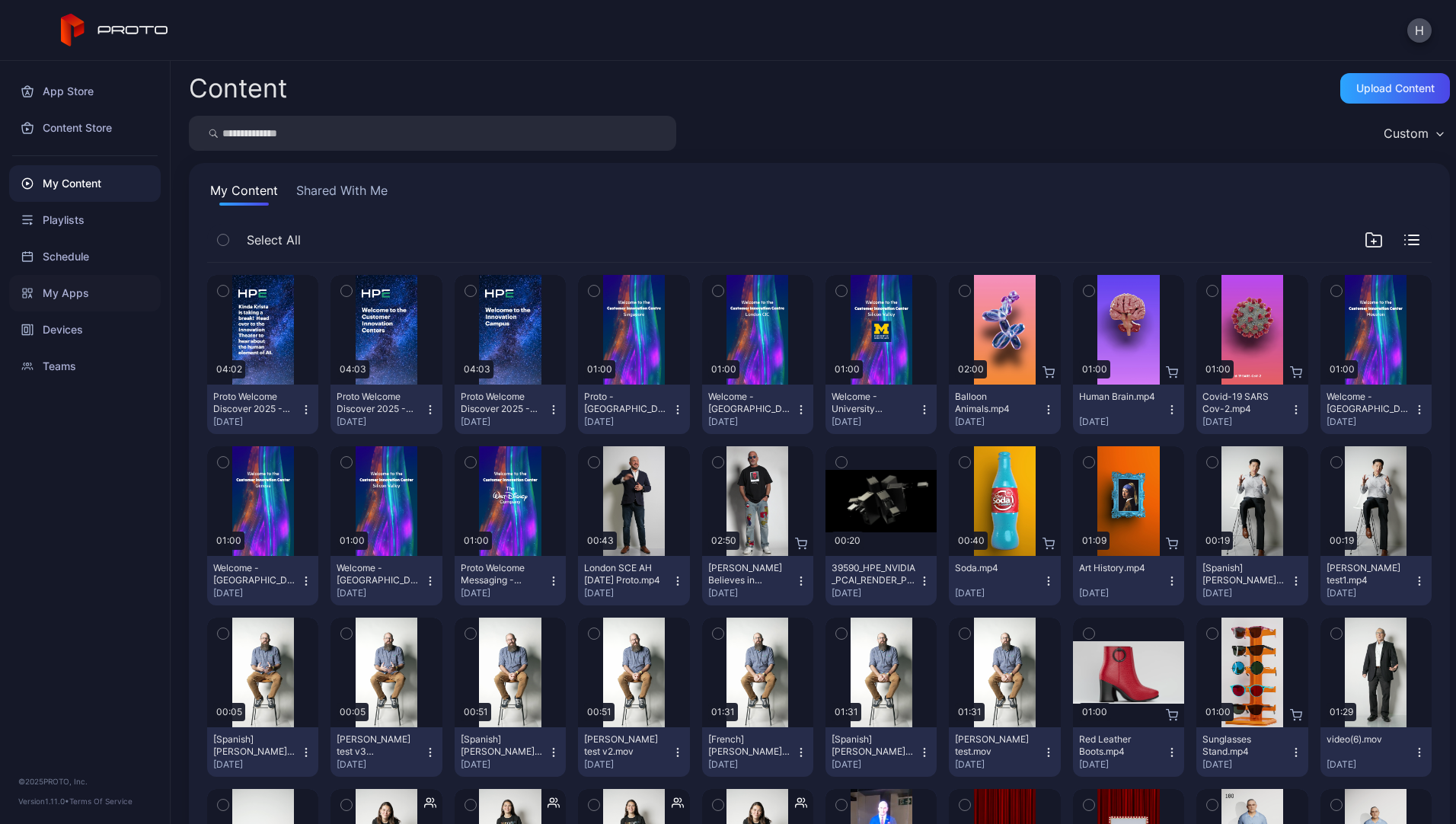 click on "My Apps" at bounding box center [85, 293] 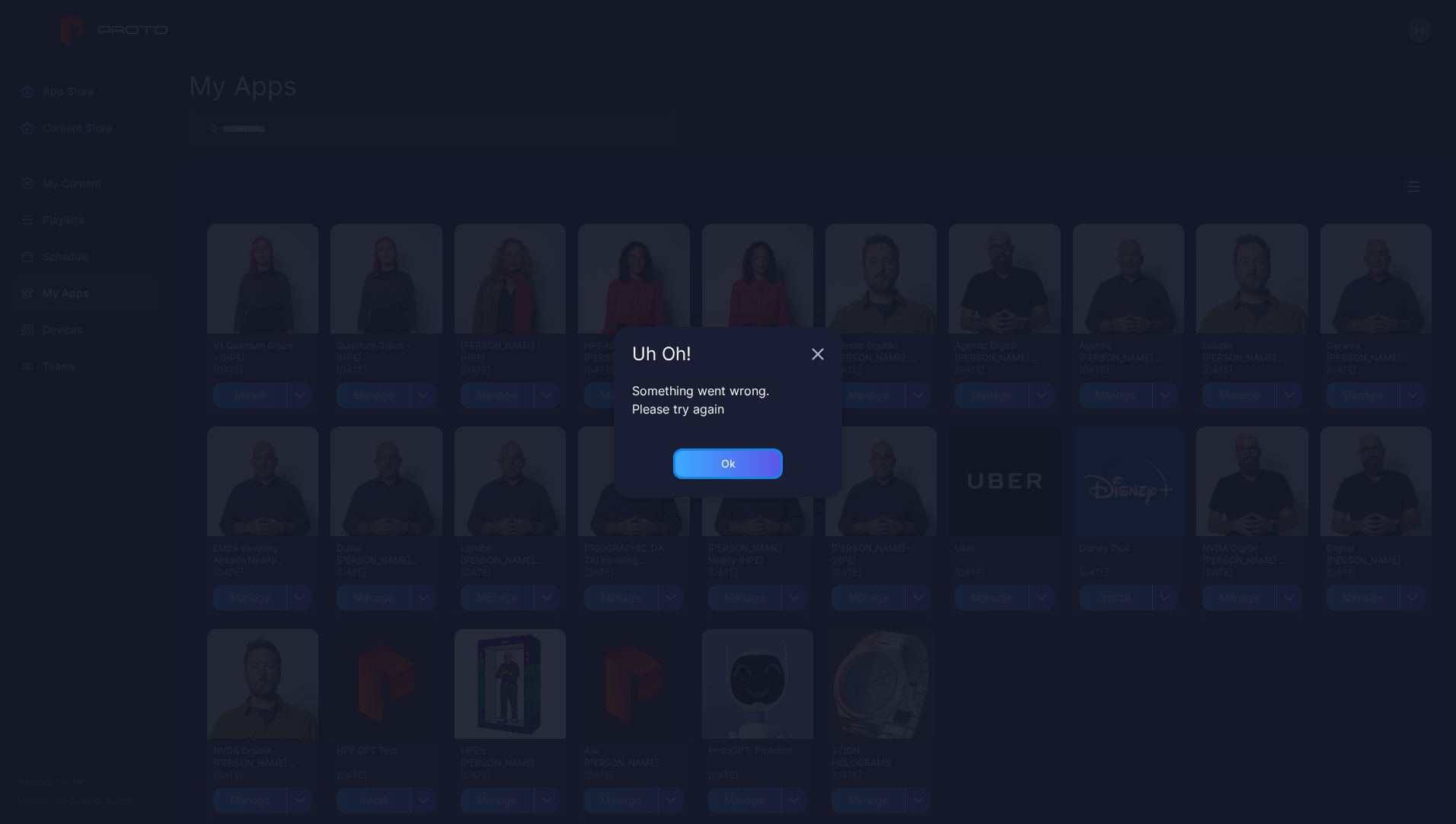 click on "Ok" at bounding box center (728, 464) 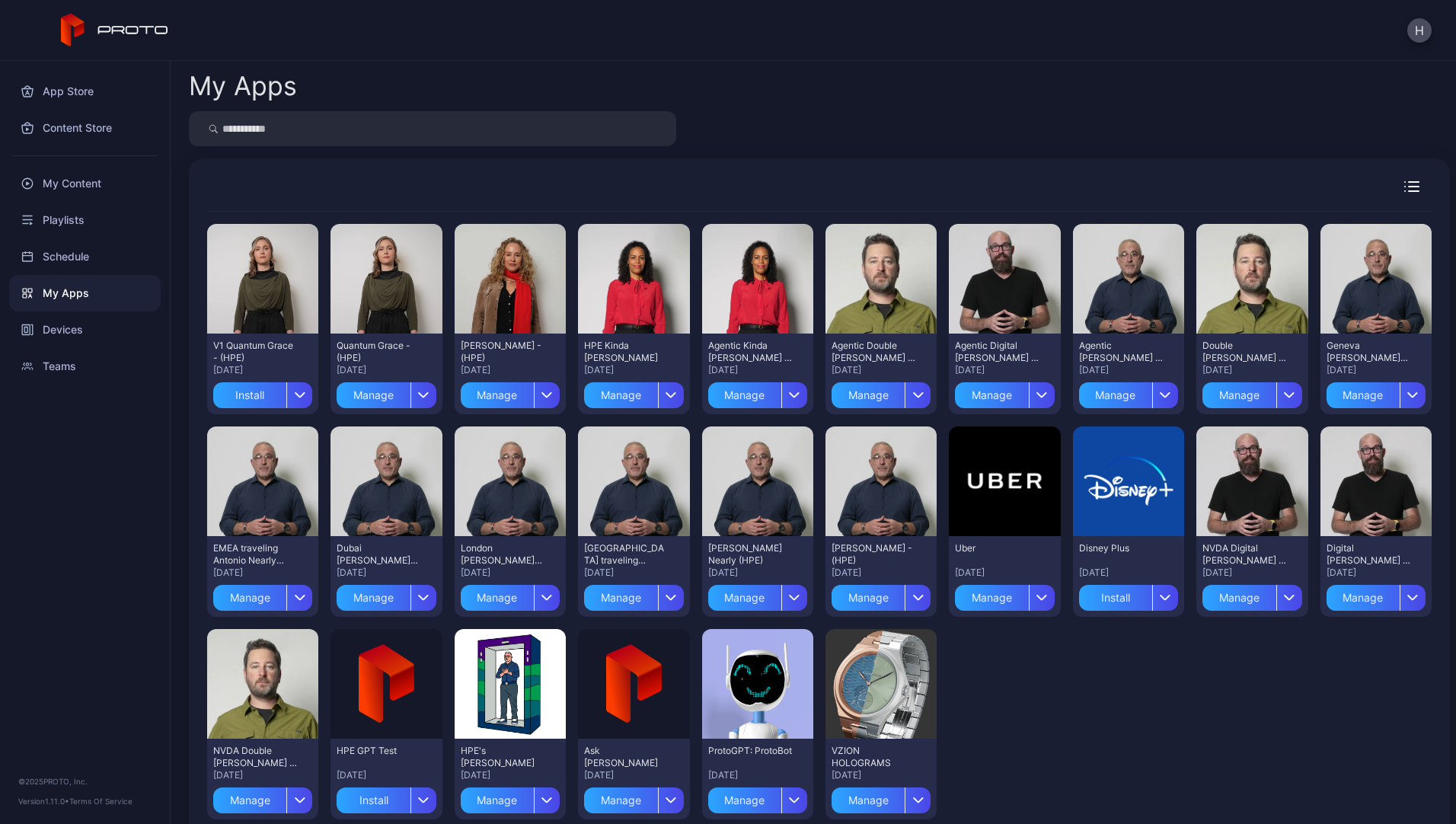 scroll, scrollTop: 38, scrollLeft: 0, axis: vertical 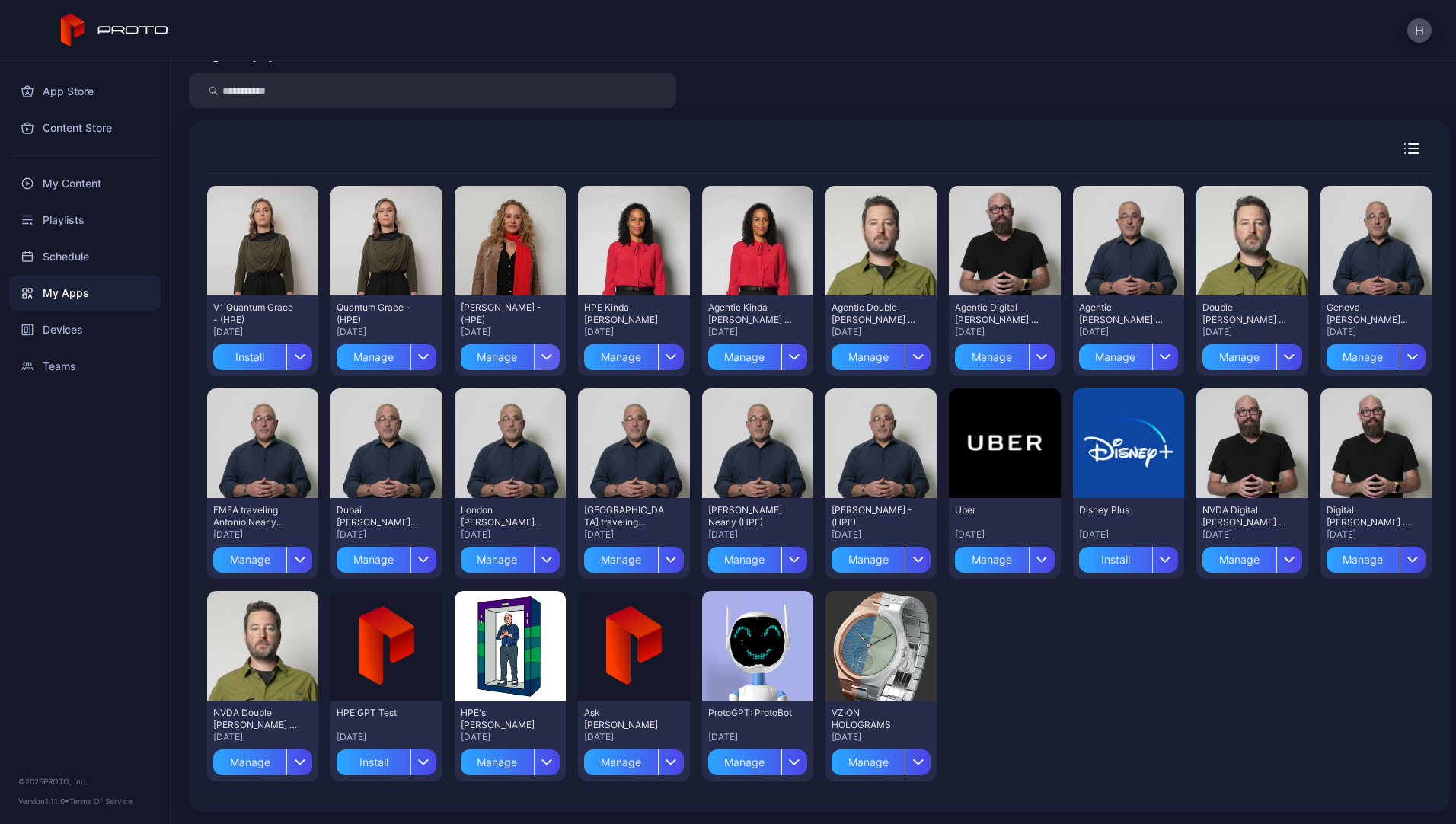 click 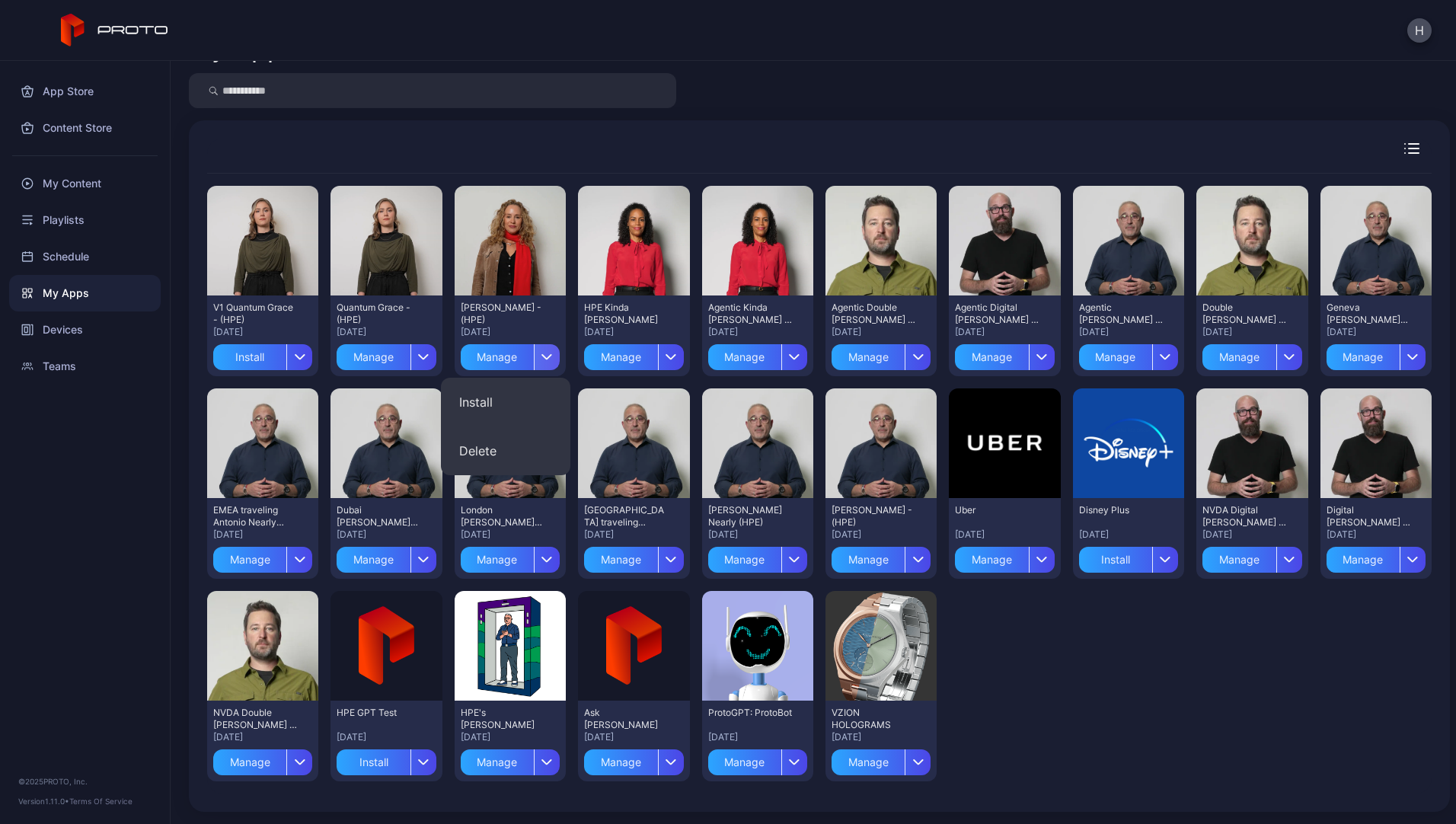 click 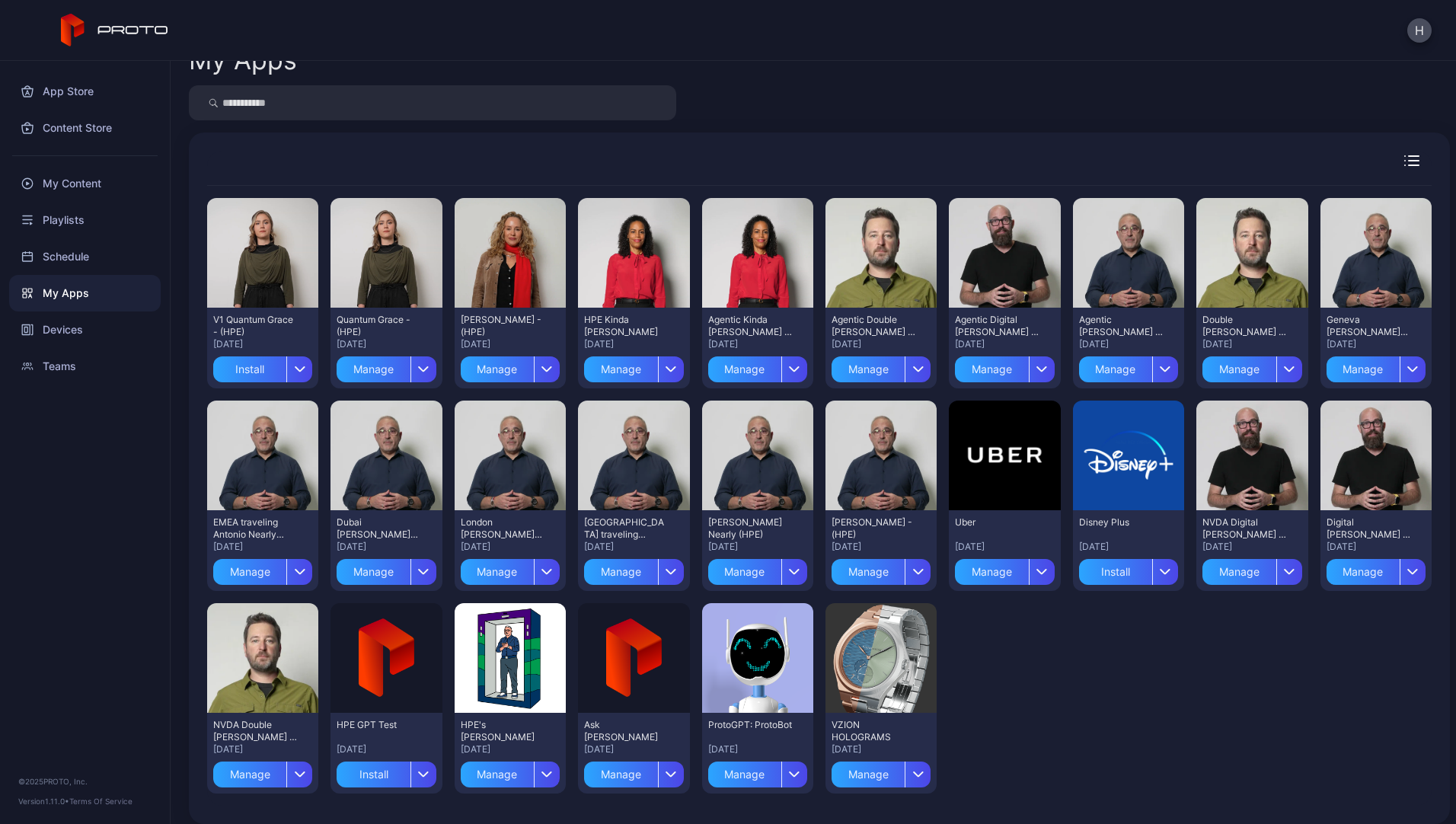 scroll, scrollTop: 38, scrollLeft: 0, axis: vertical 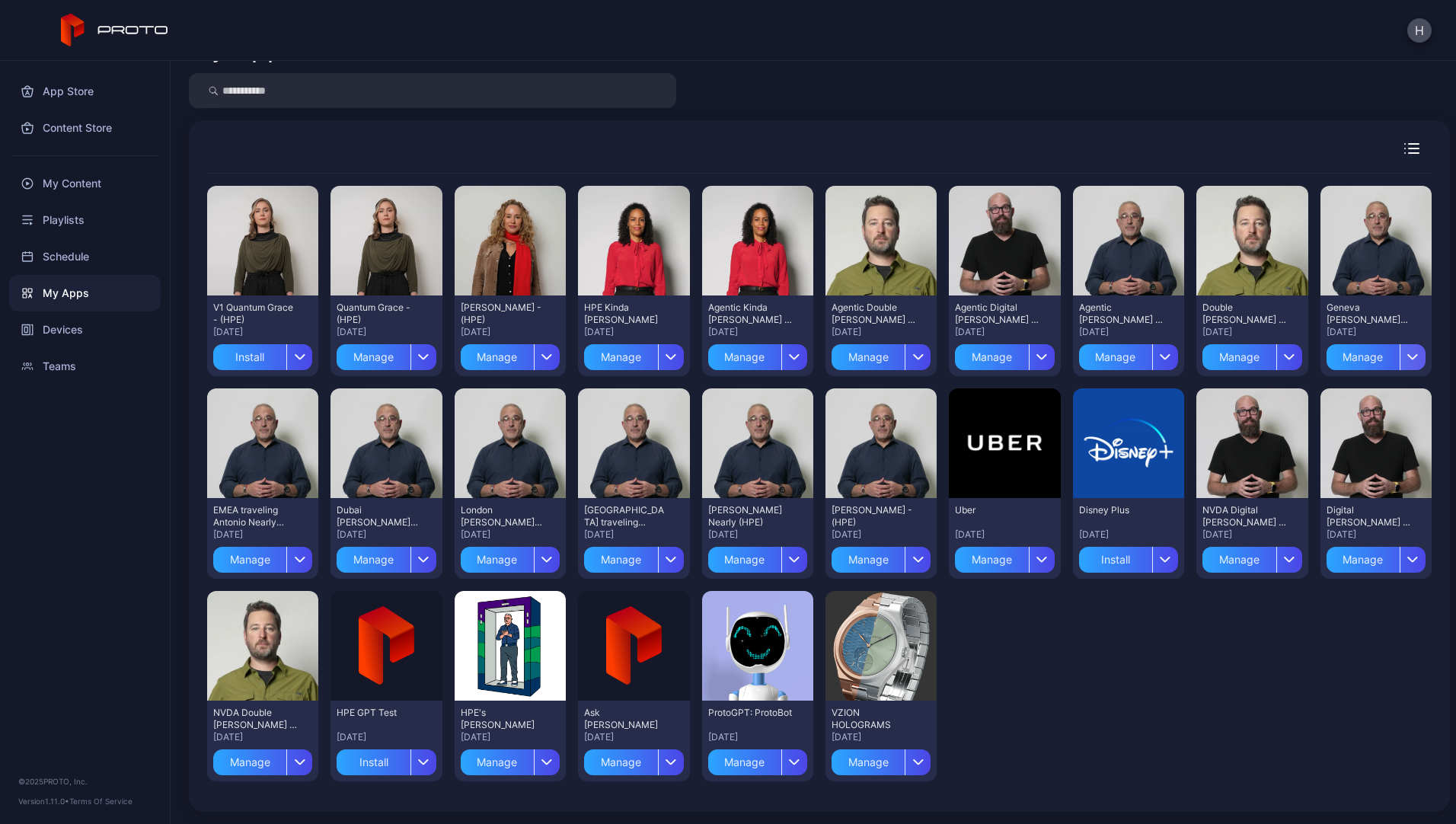 click at bounding box center (1413, 357) 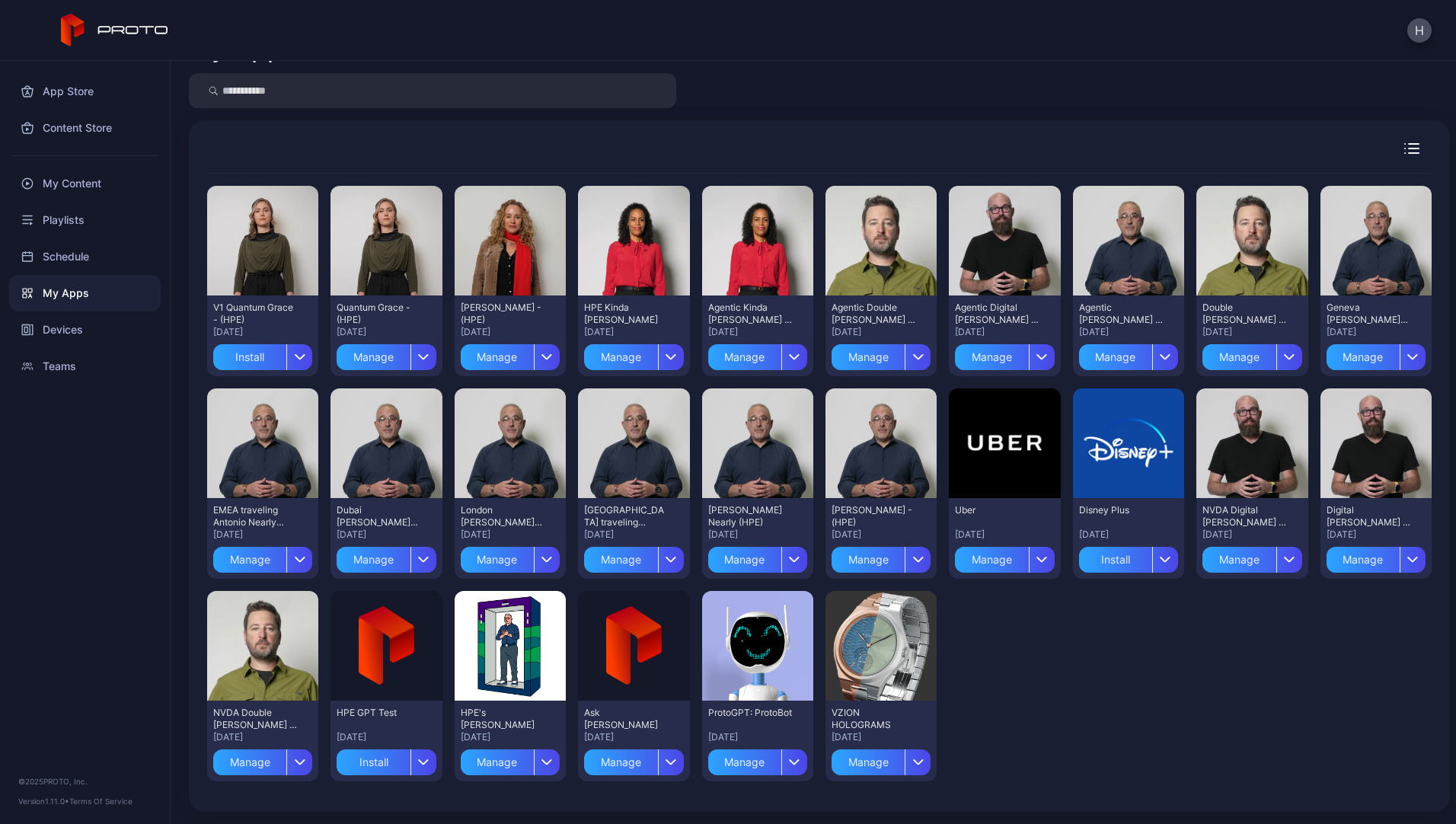 click on "Preview V1 Quantum Grace - (HPE) [DATE] Install Preview Quantum Grace - (HPE) [DATE] Manage Preview [PERSON_NAME] - (HPE) [DATE] Manage Preview HPE Kinda [PERSON_NAME] [DATE] Manage Preview Agentic Kinda [PERSON_NAME] - (HPE) [DATE] Manage Preview Agentic Double [PERSON_NAME] - (HPE) [DATE] Manage Preview Agentic Digital [PERSON_NAME] - (HPE) [DATE] Manage Preview Agentic Antonio Nearly - (HPE) [DATE] Manage Preview Double [PERSON_NAME] - (HPE) [DATE] Manage [GEOGRAPHIC_DATA] [GEOGRAPHIC_DATA] [GEOGRAPHIC_DATA] Nearly ([GEOGRAPHIC_DATA]) [DATE] Manage Preview EMEA traveling Antonio Nearly (HPE) [DATE] Manage Preview [GEOGRAPHIC_DATA] Antonio Nearly (HPE) [DATE] [GEOGRAPHIC_DATA] Preview [GEOGRAPHIC_DATA] Antonio Nearly (HPE) [DATE] Manage Preview [GEOGRAPHIC_DATA] traveling Antonio Nearly (HPE) [DATE] Manage Preview [PERSON_NAME] Nearly ([GEOGRAPHIC_DATA]) [DATE] [GEOGRAPHIC_DATA] [GEOGRAPHIC_DATA][PERSON_NAME] - (HPE) [DATE] Manage Preview Uber [DATE] Manage Preview Disney Plus [DATE] Install Preview NVDA Digital [PERSON_NAME] - (HPE) [DATE] Manage Preview Manage" at bounding box center [819, 484] 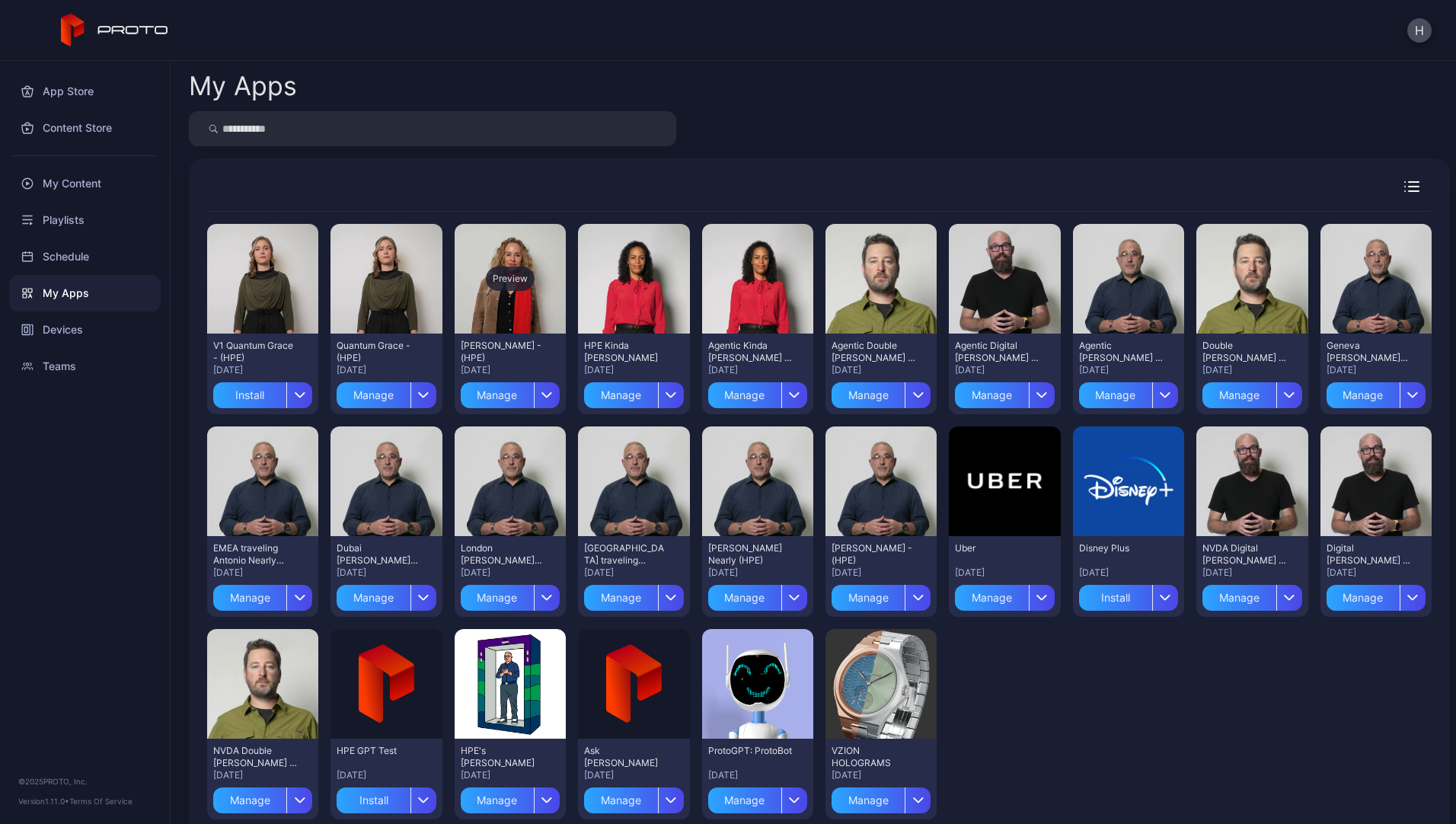 click on "Preview" at bounding box center (510, 279) 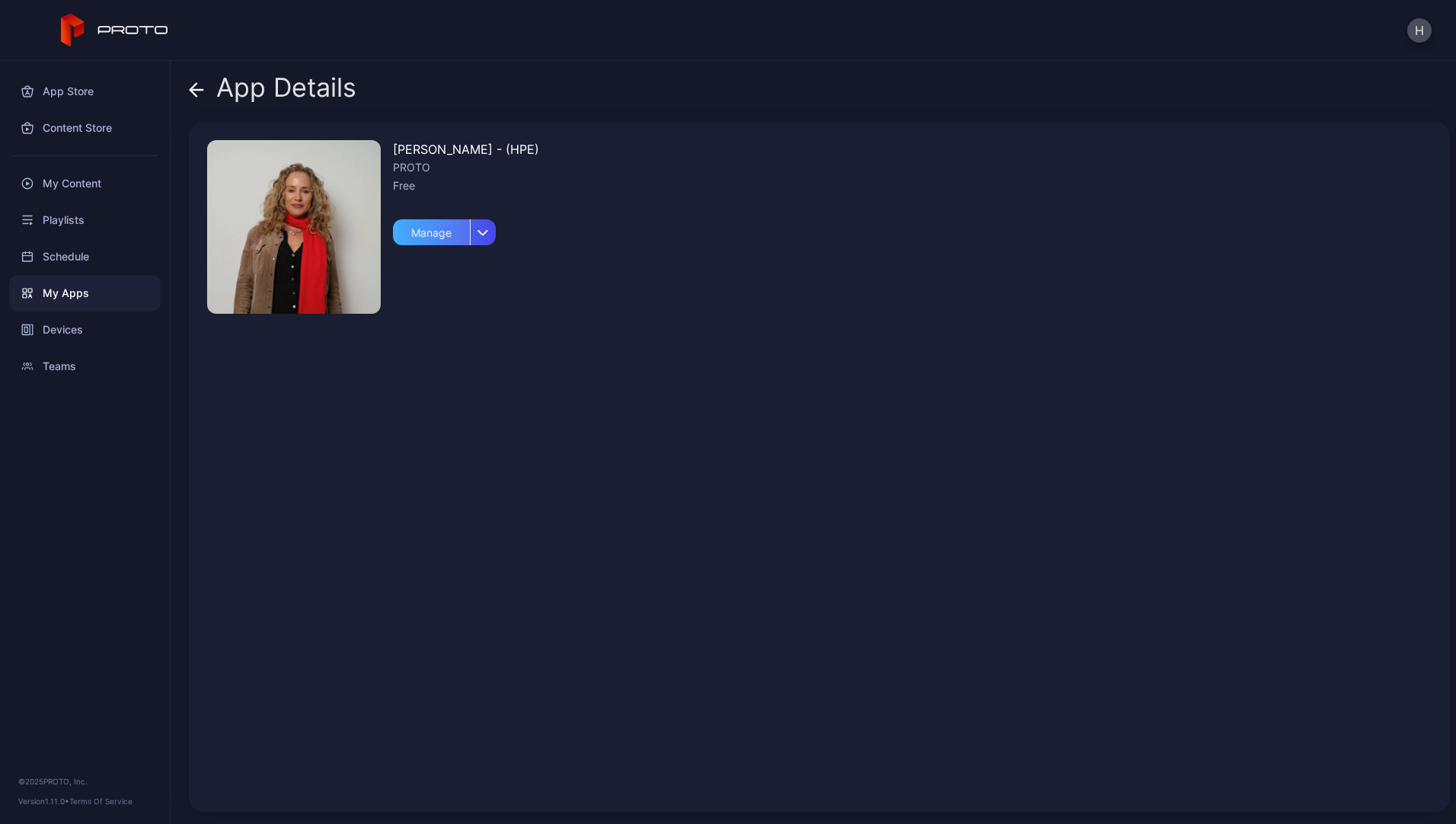 click on "Manage" at bounding box center [431, 232] 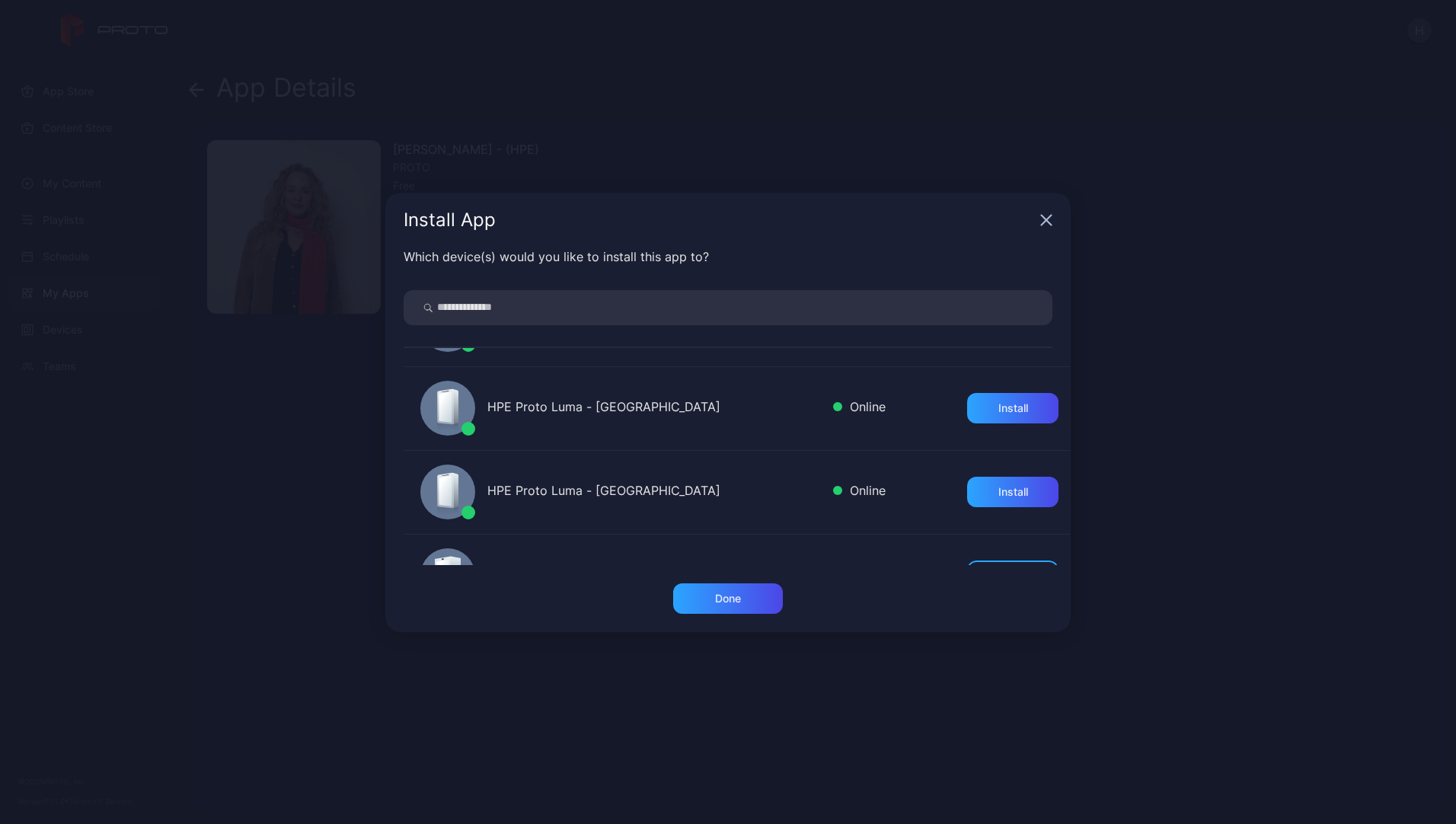 scroll, scrollTop: 228, scrollLeft: 0, axis: vertical 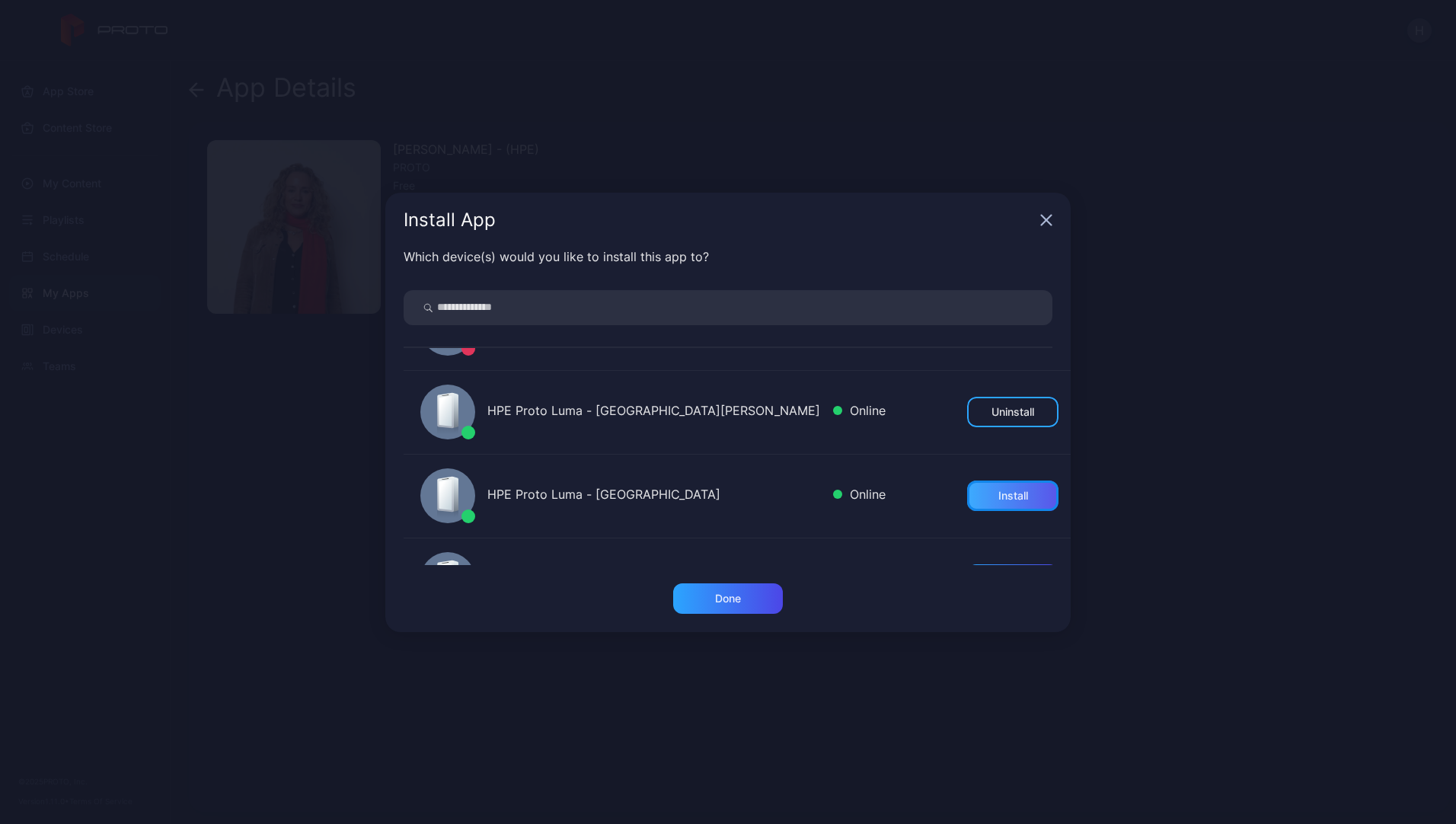 click on "Install" at bounding box center [1013, 496] 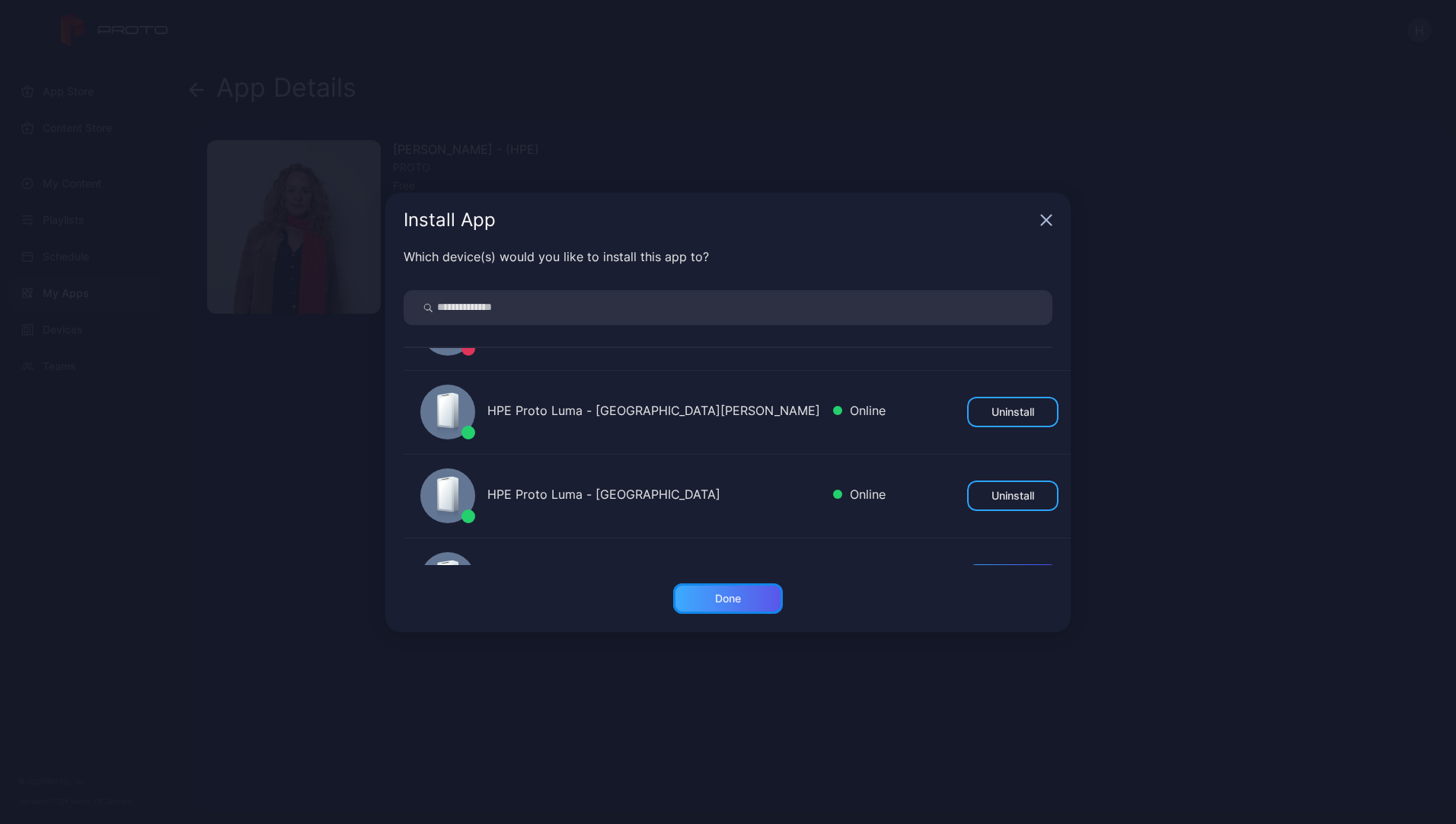 click on "Done" at bounding box center [728, 599] 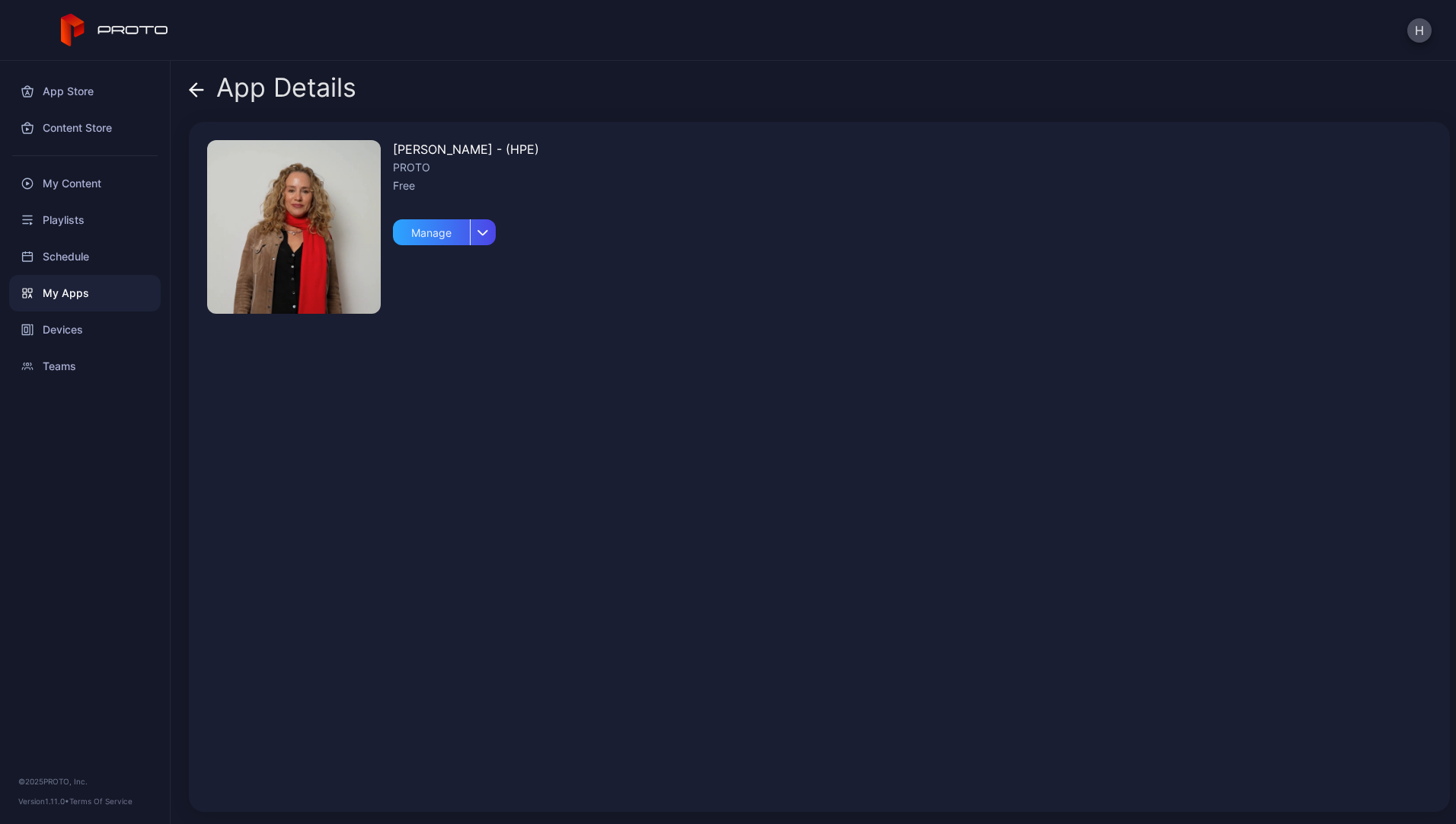 click 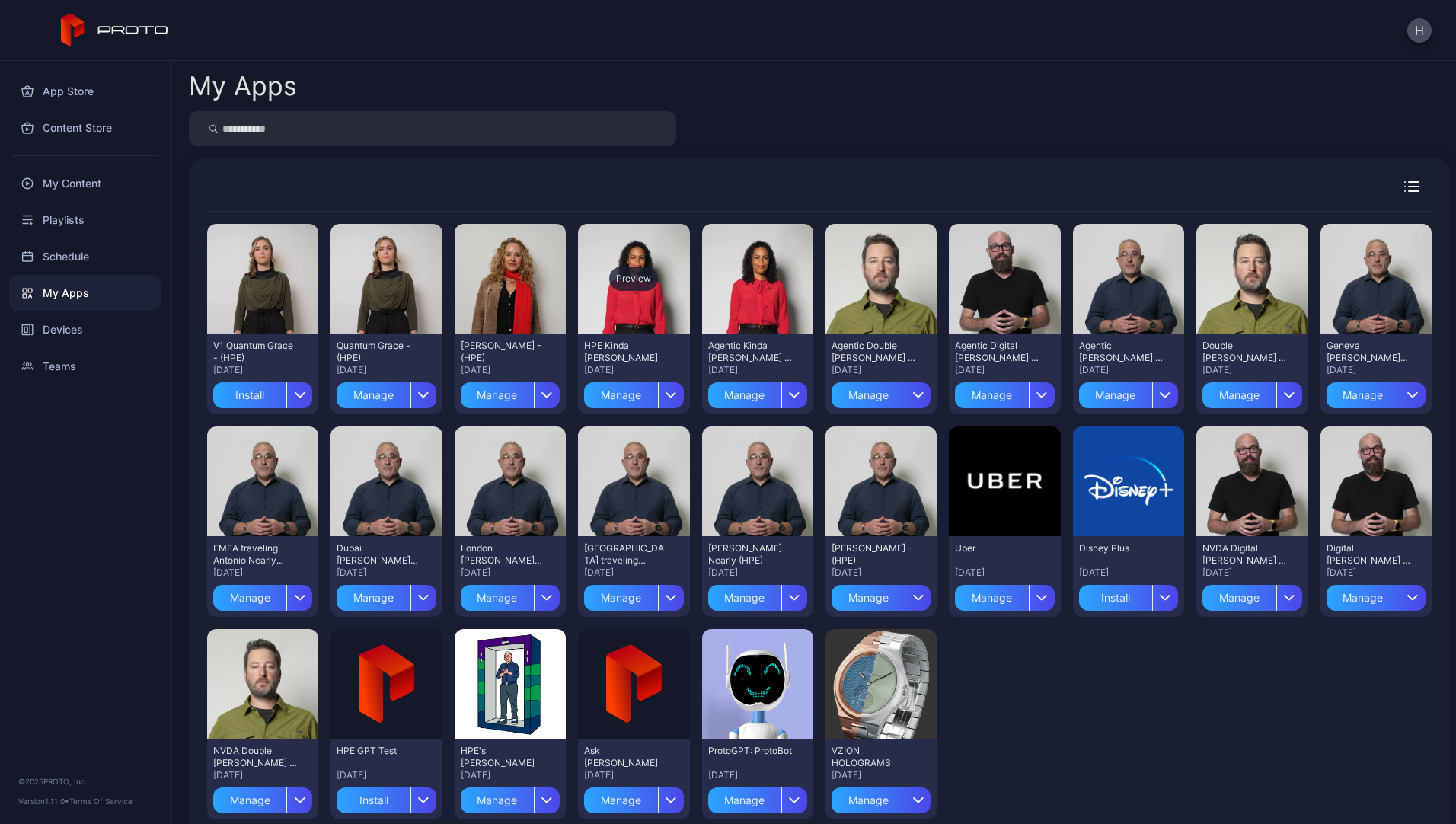 click on "Preview" at bounding box center (634, 279) 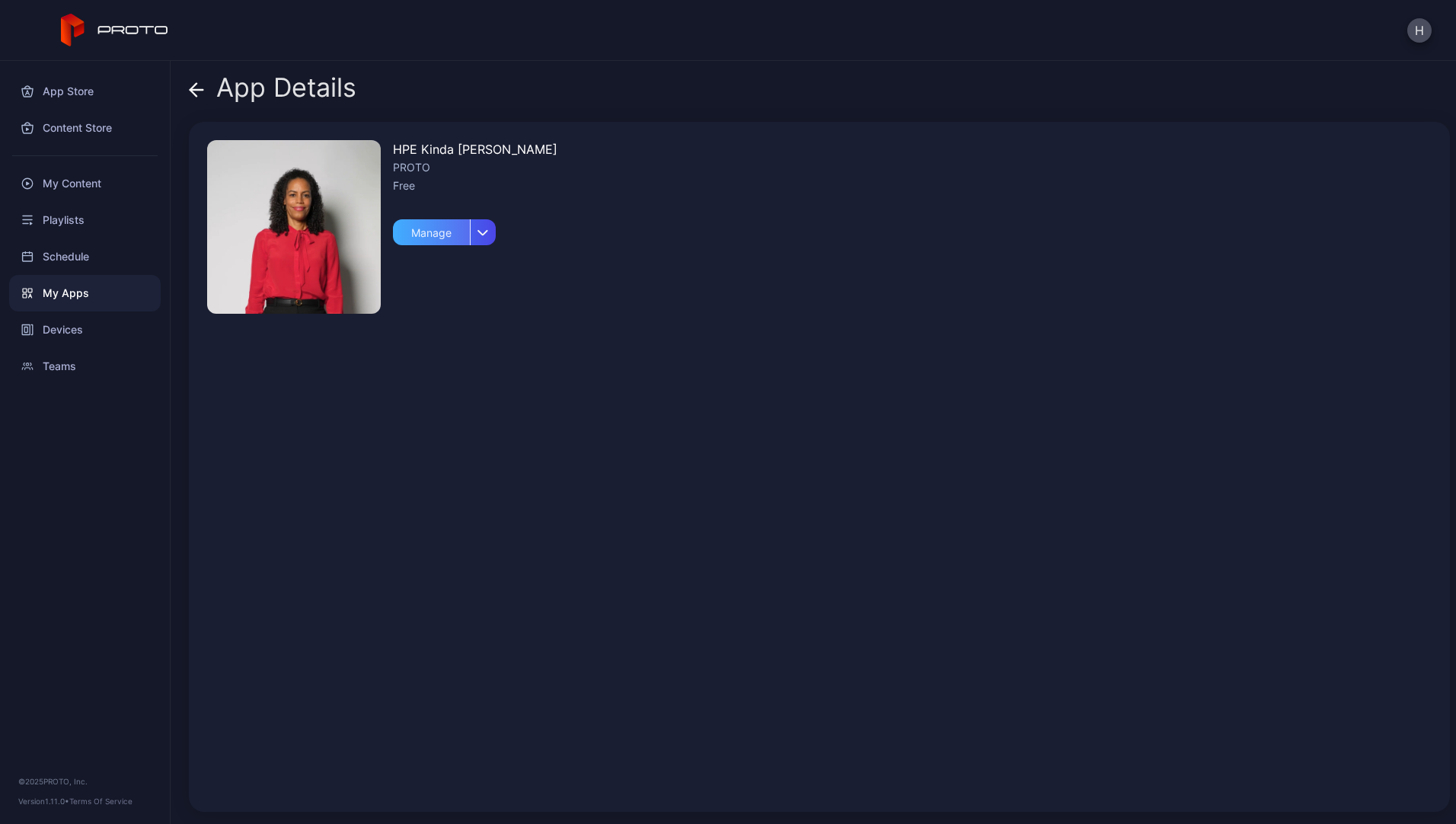 click on "Manage" at bounding box center [431, 232] 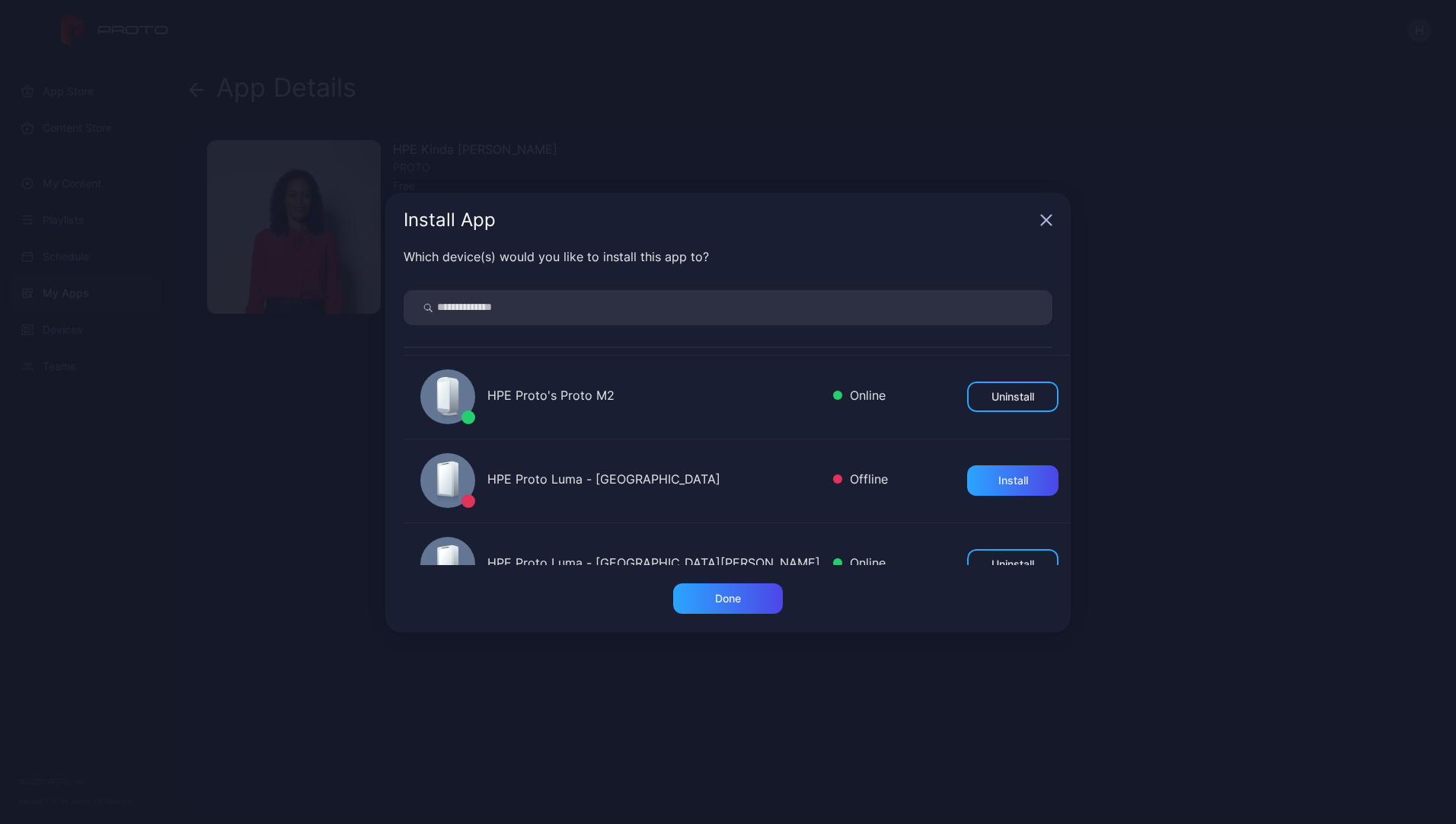 scroll, scrollTop: 228, scrollLeft: 0, axis: vertical 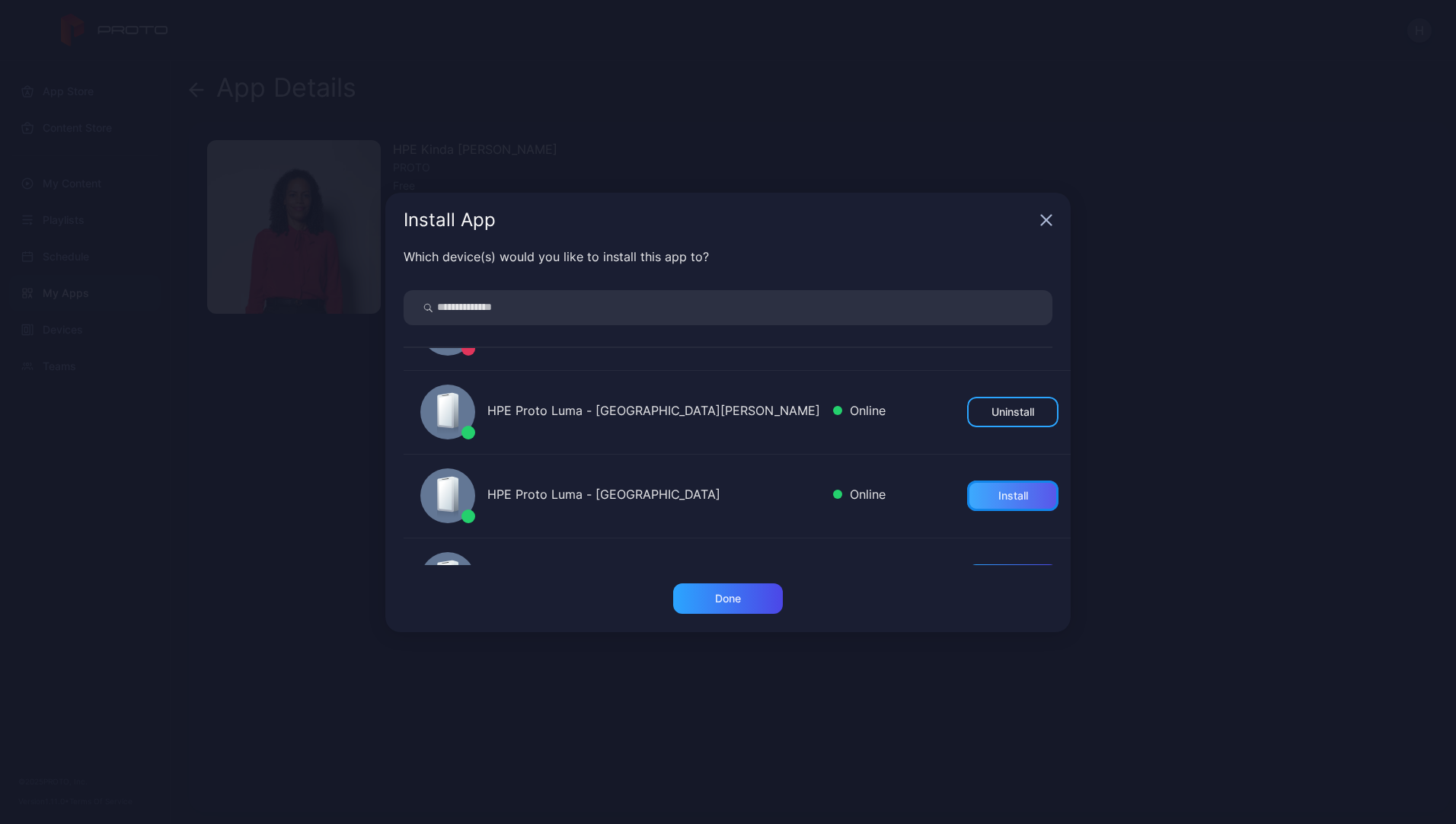 click on "Install" at bounding box center (1013, 496) 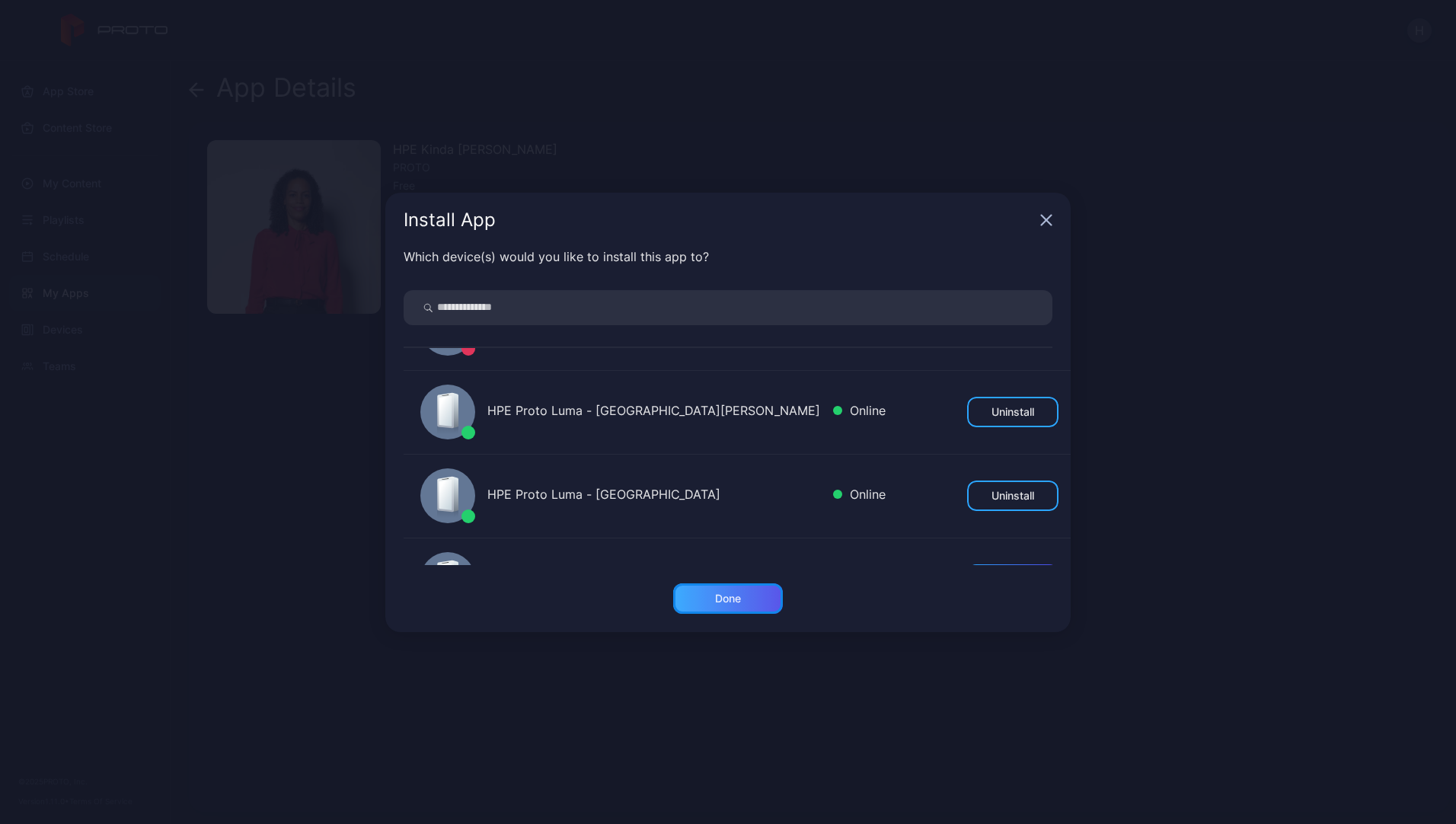 click on "Done" at bounding box center (728, 599) 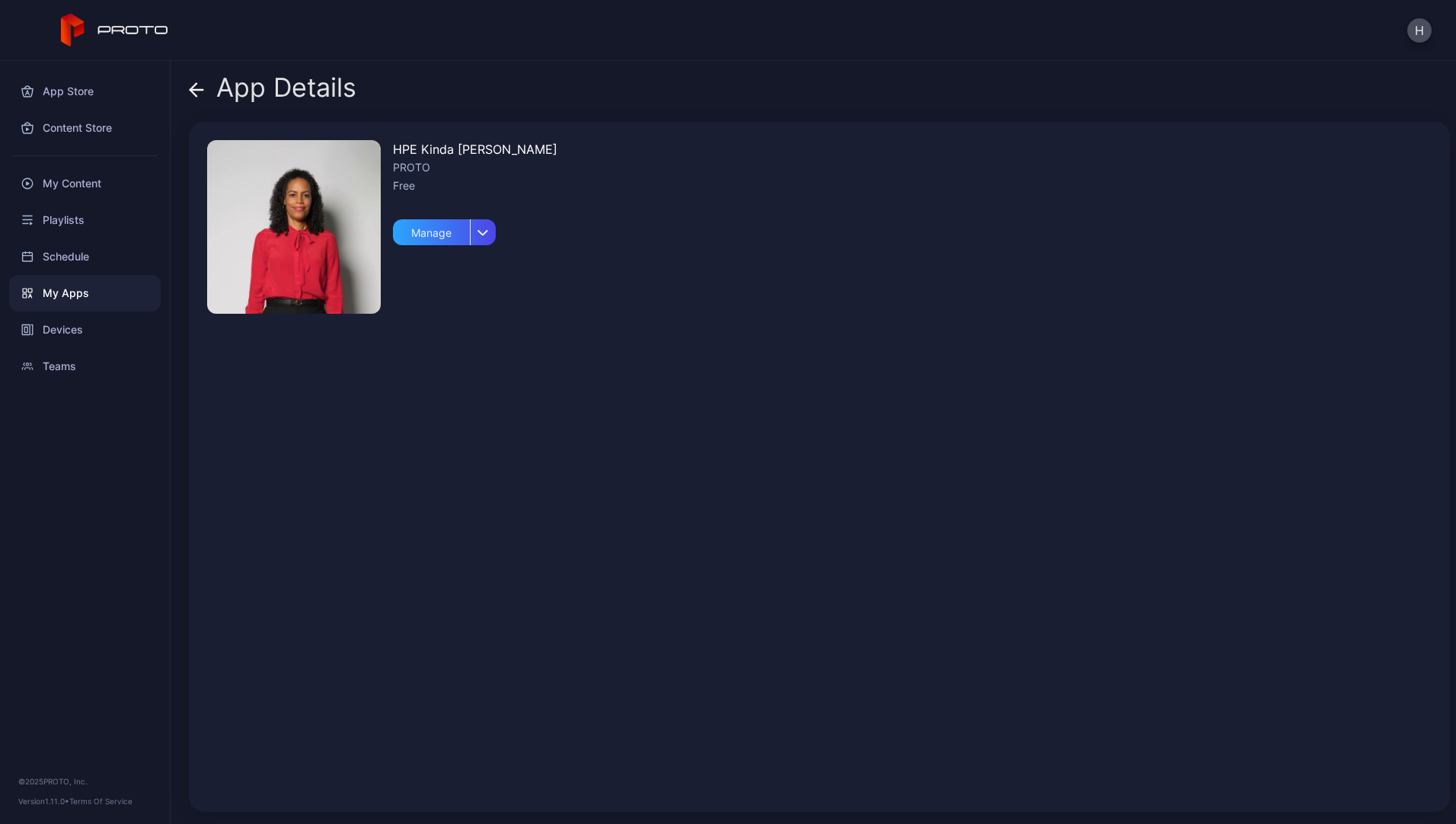 click 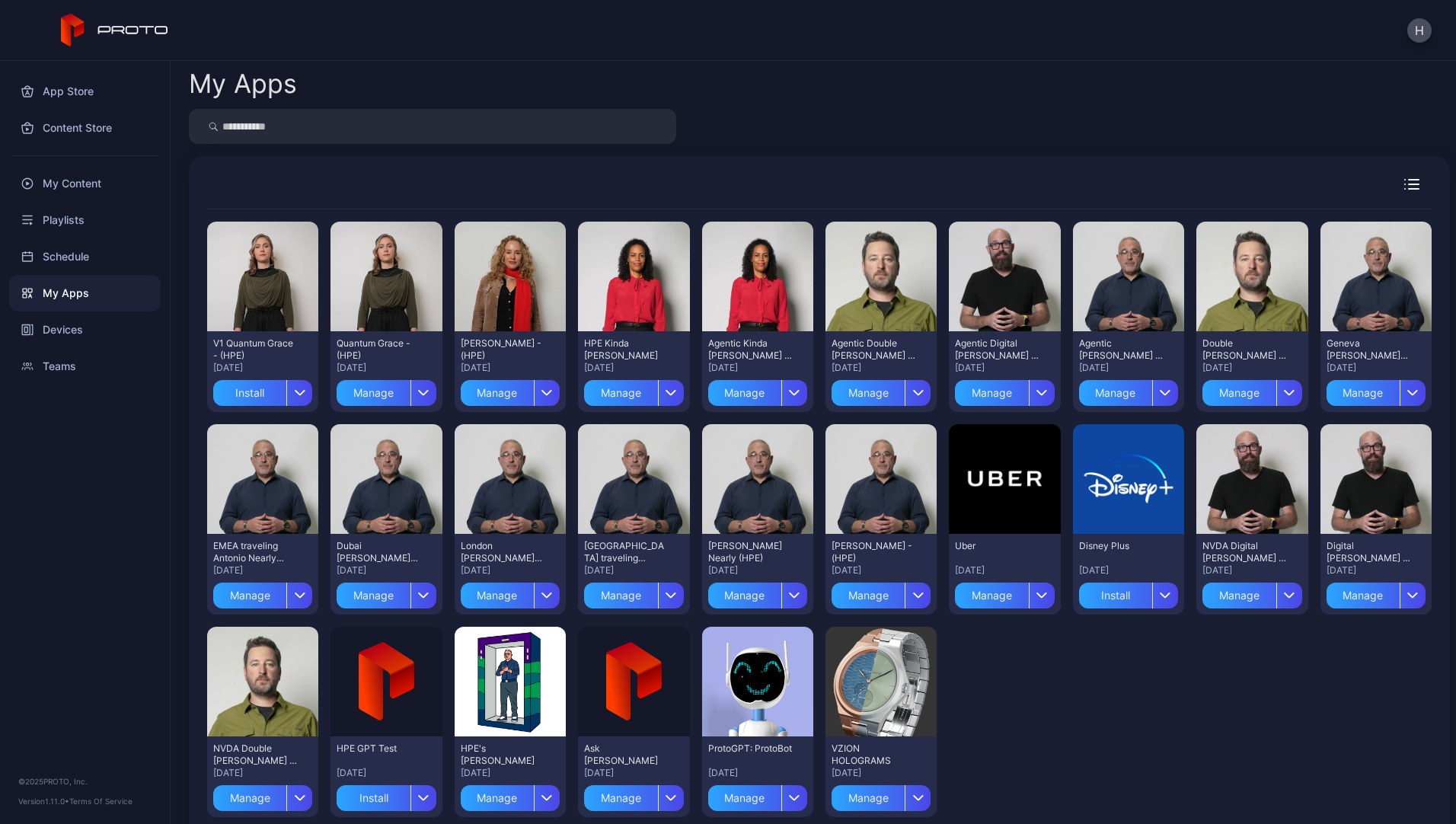scroll, scrollTop: 0, scrollLeft: 0, axis: both 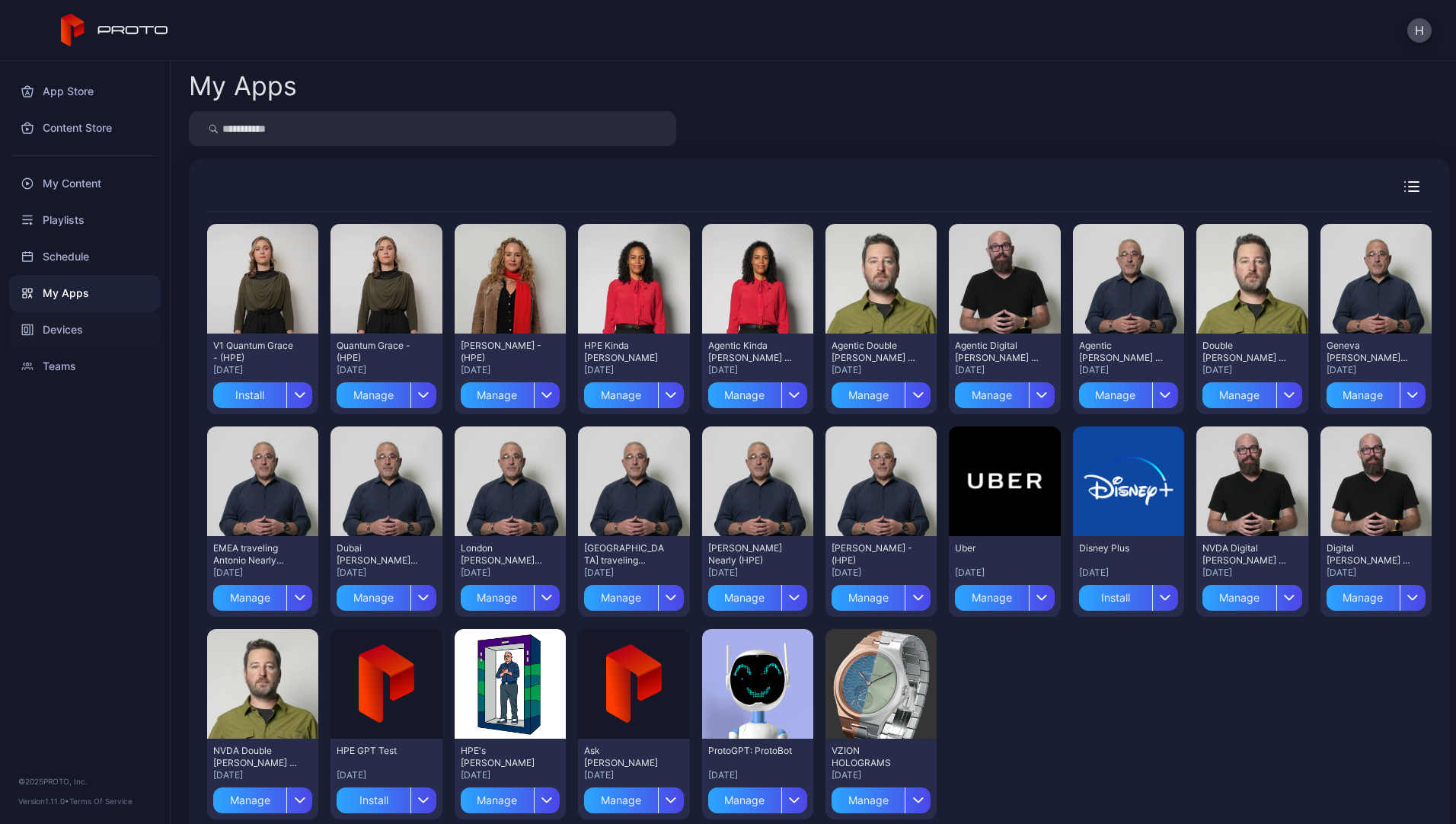 click on "Devices" at bounding box center (85, 330) 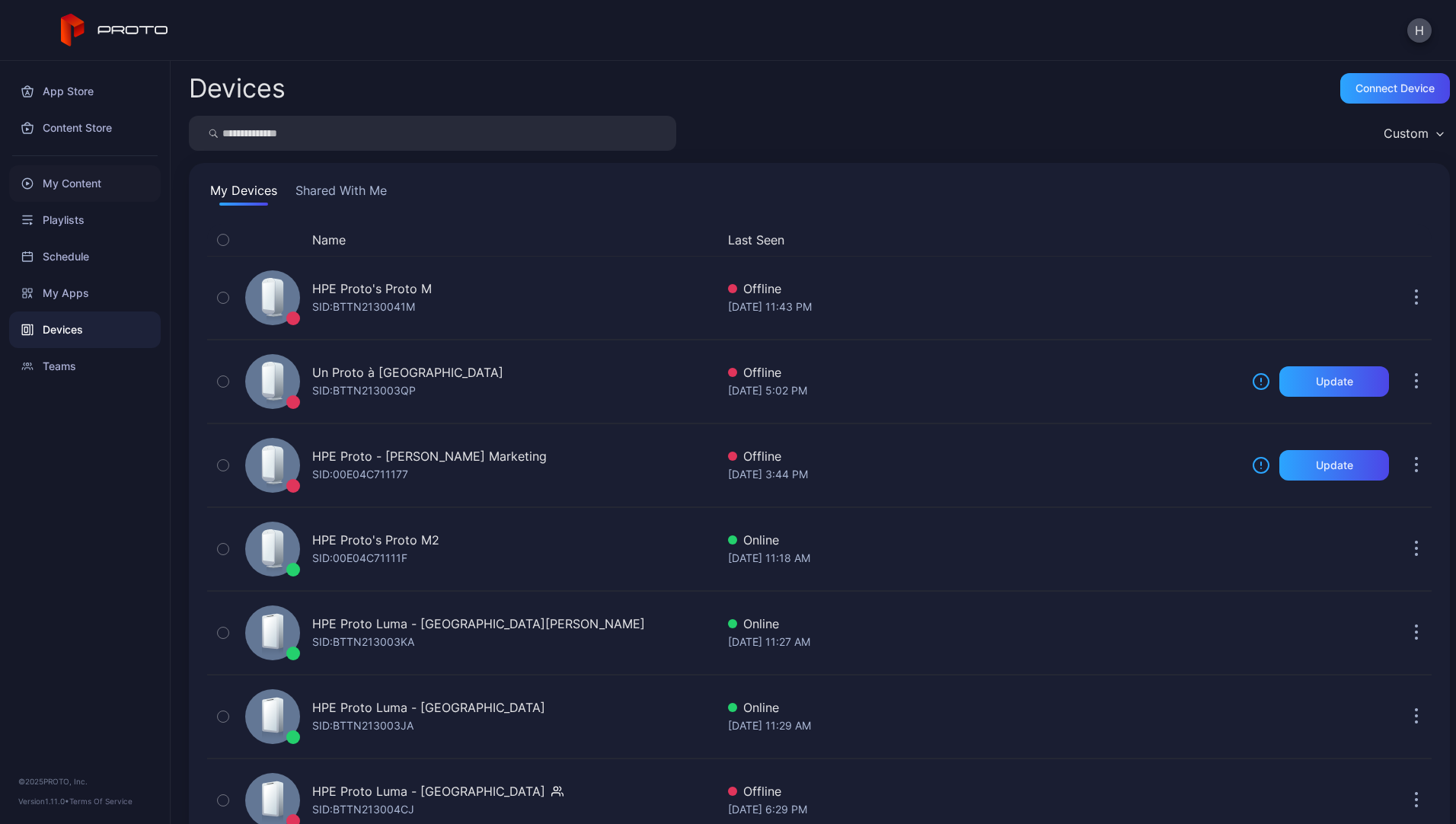 click on "My Content" at bounding box center (85, 184) 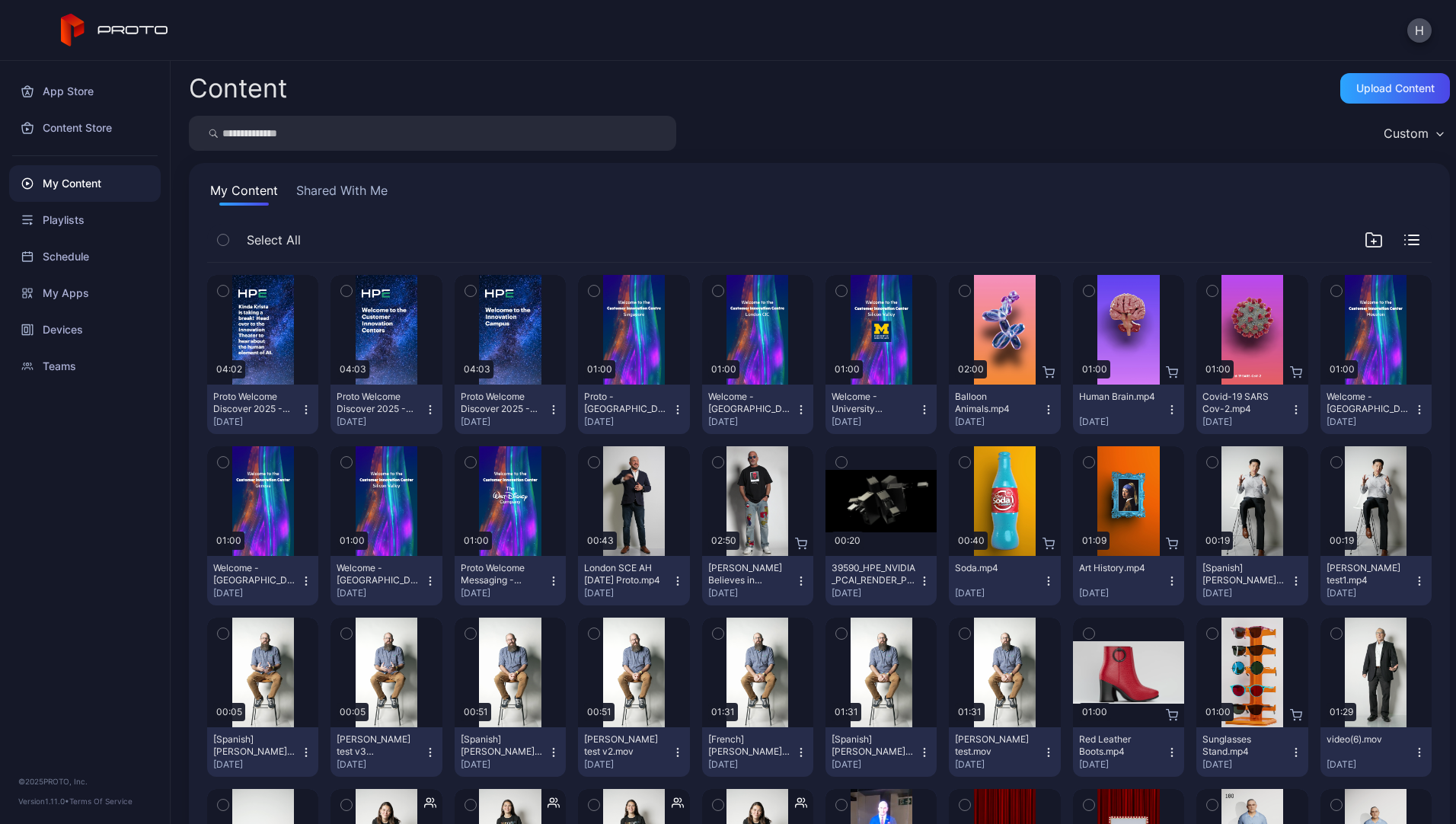 click 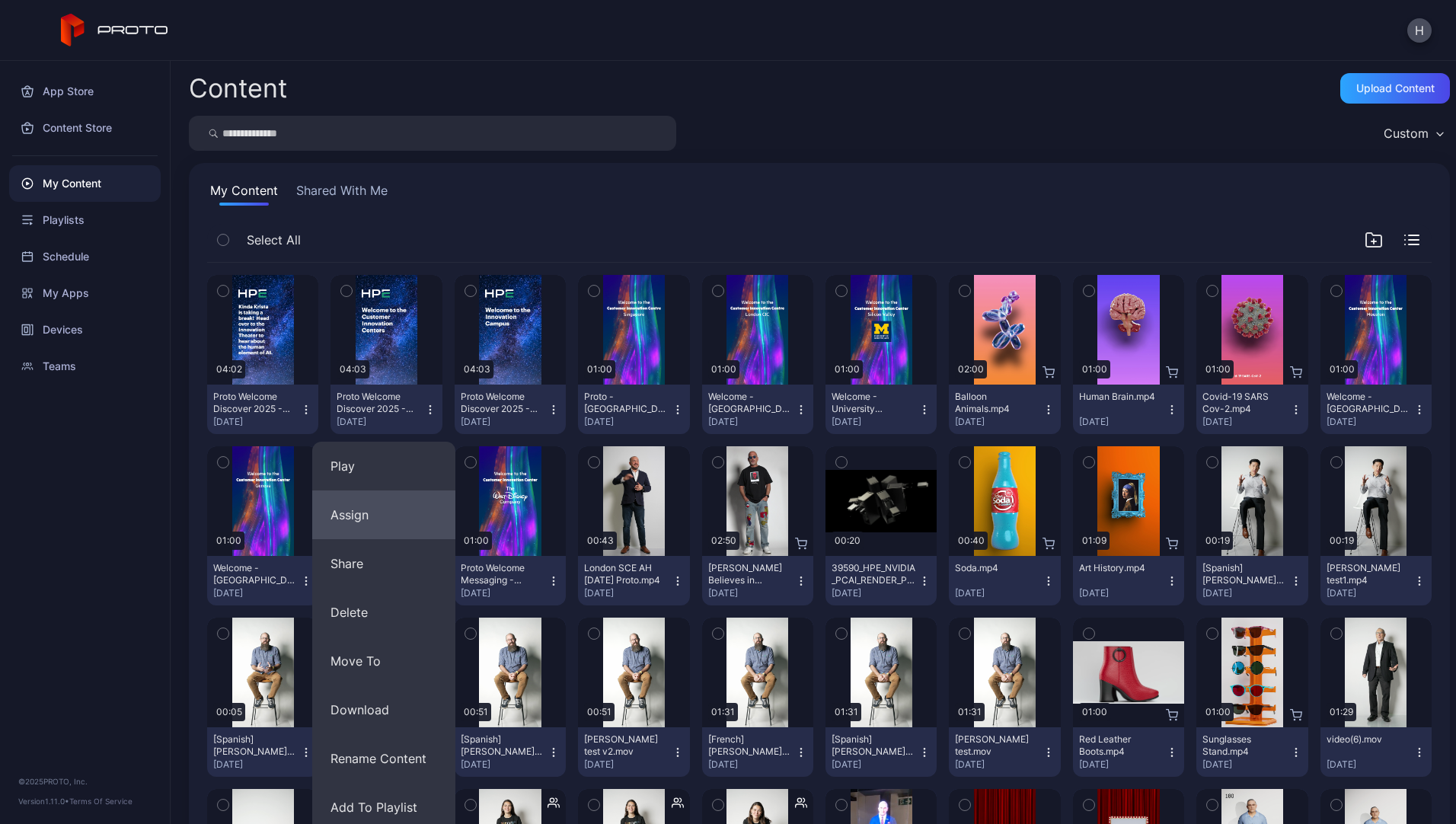 click on "Assign" at bounding box center (384, 515) 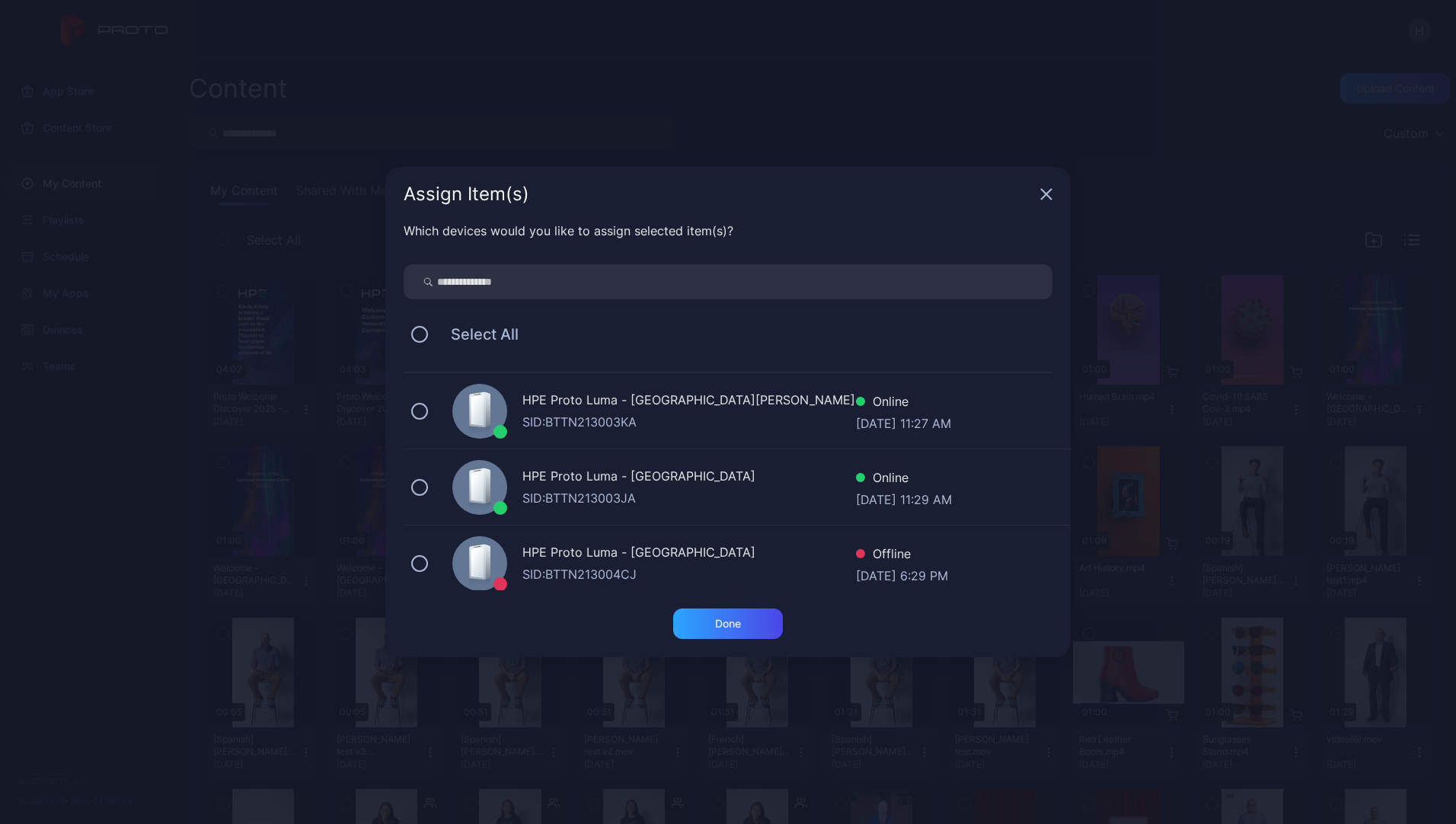 scroll, scrollTop: 381, scrollLeft: 0, axis: vertical 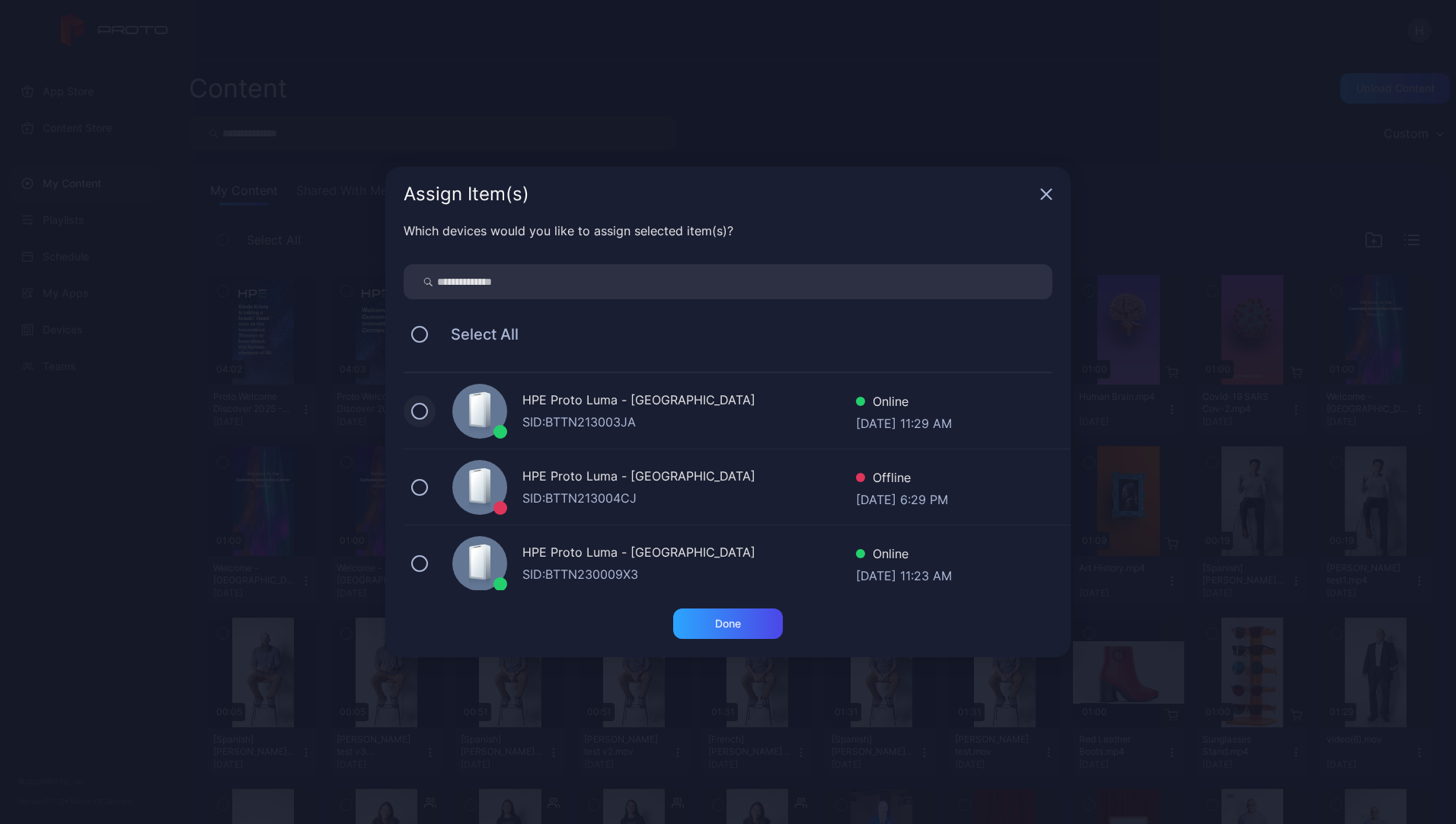 click at bounding box center (420, 411) 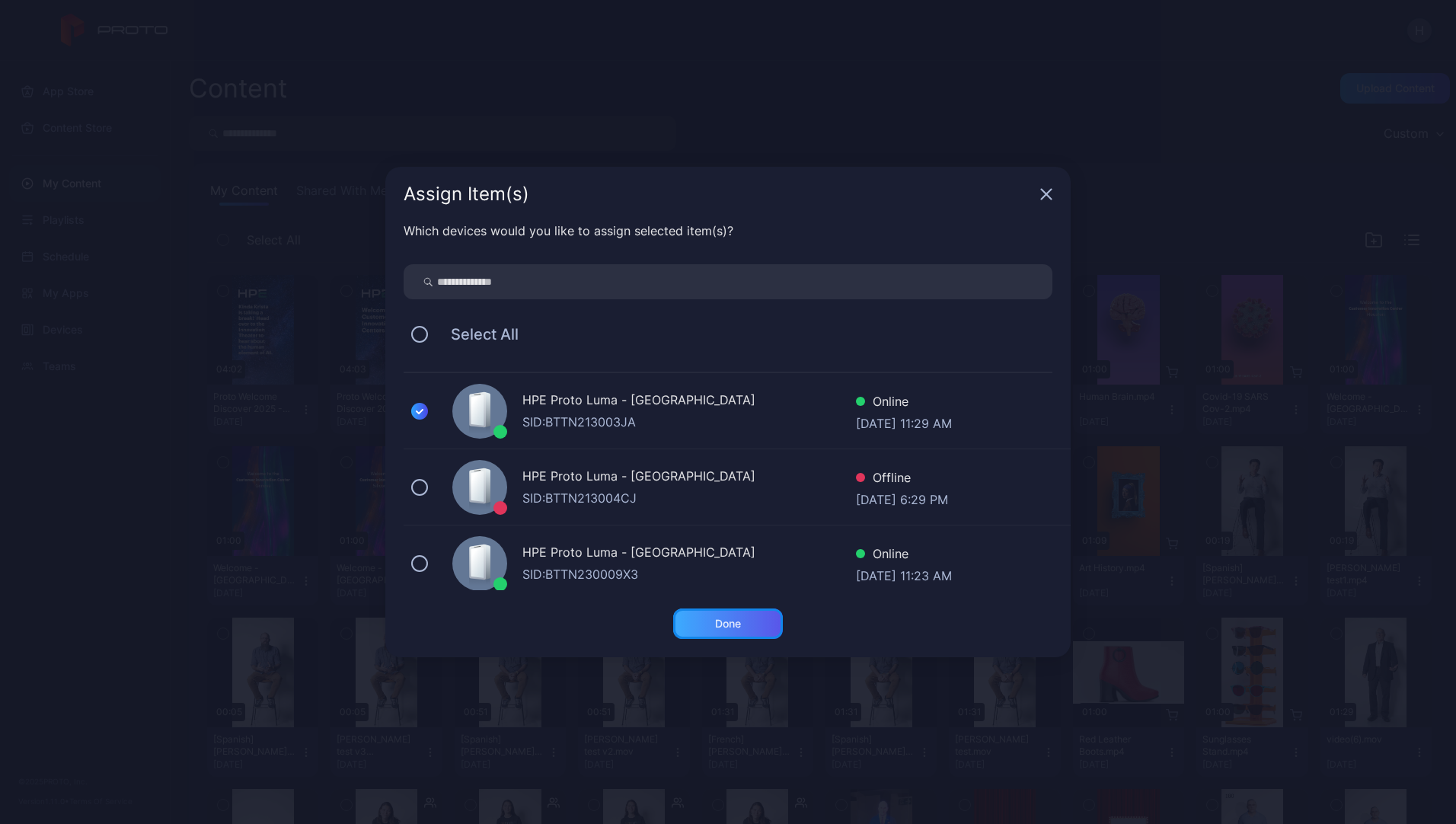 click on "Done" at bounding box center [728, 624] 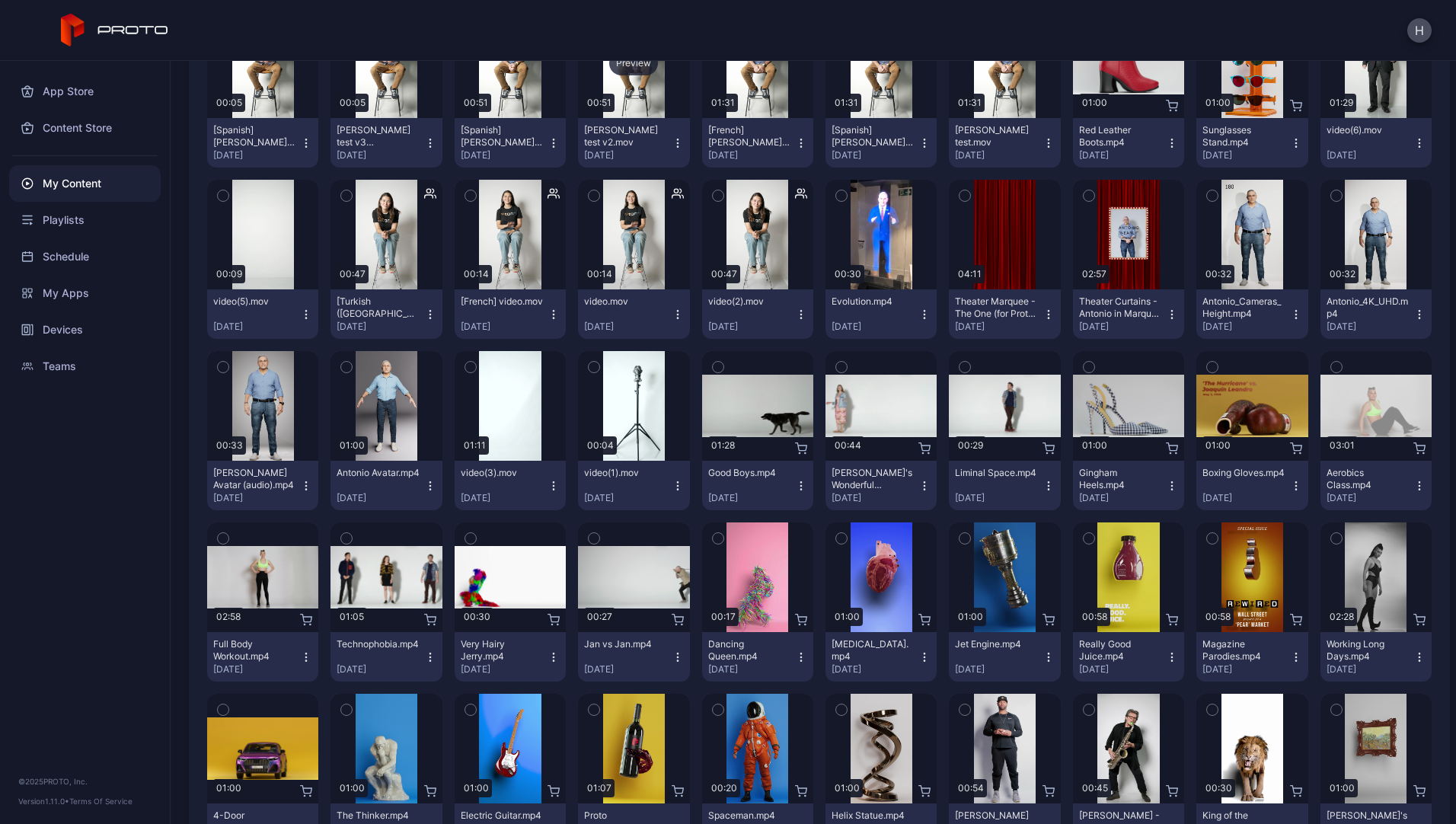 scroll, scrollTop: 852, scrollLeft: 0, axis: vertical 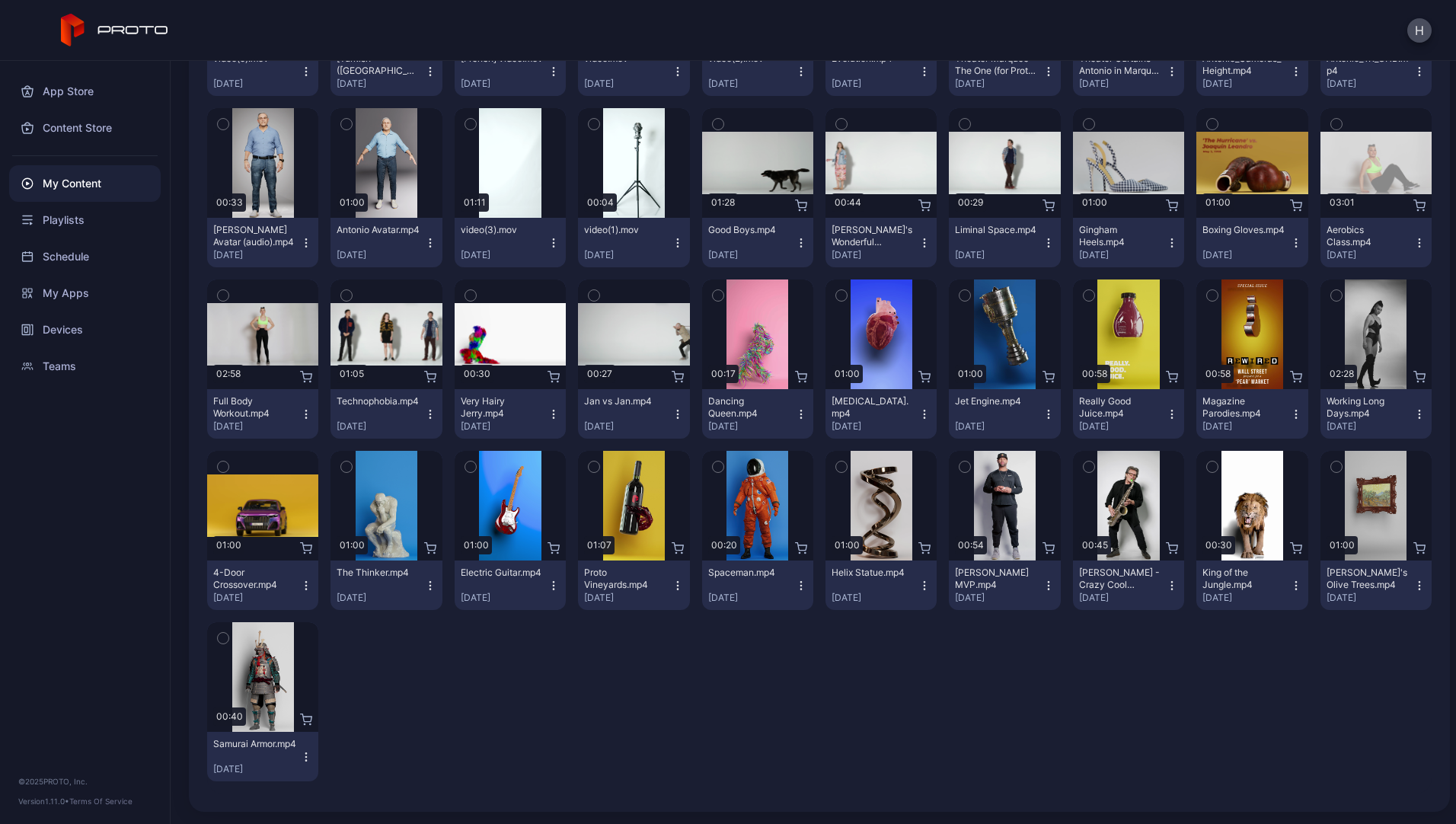 click 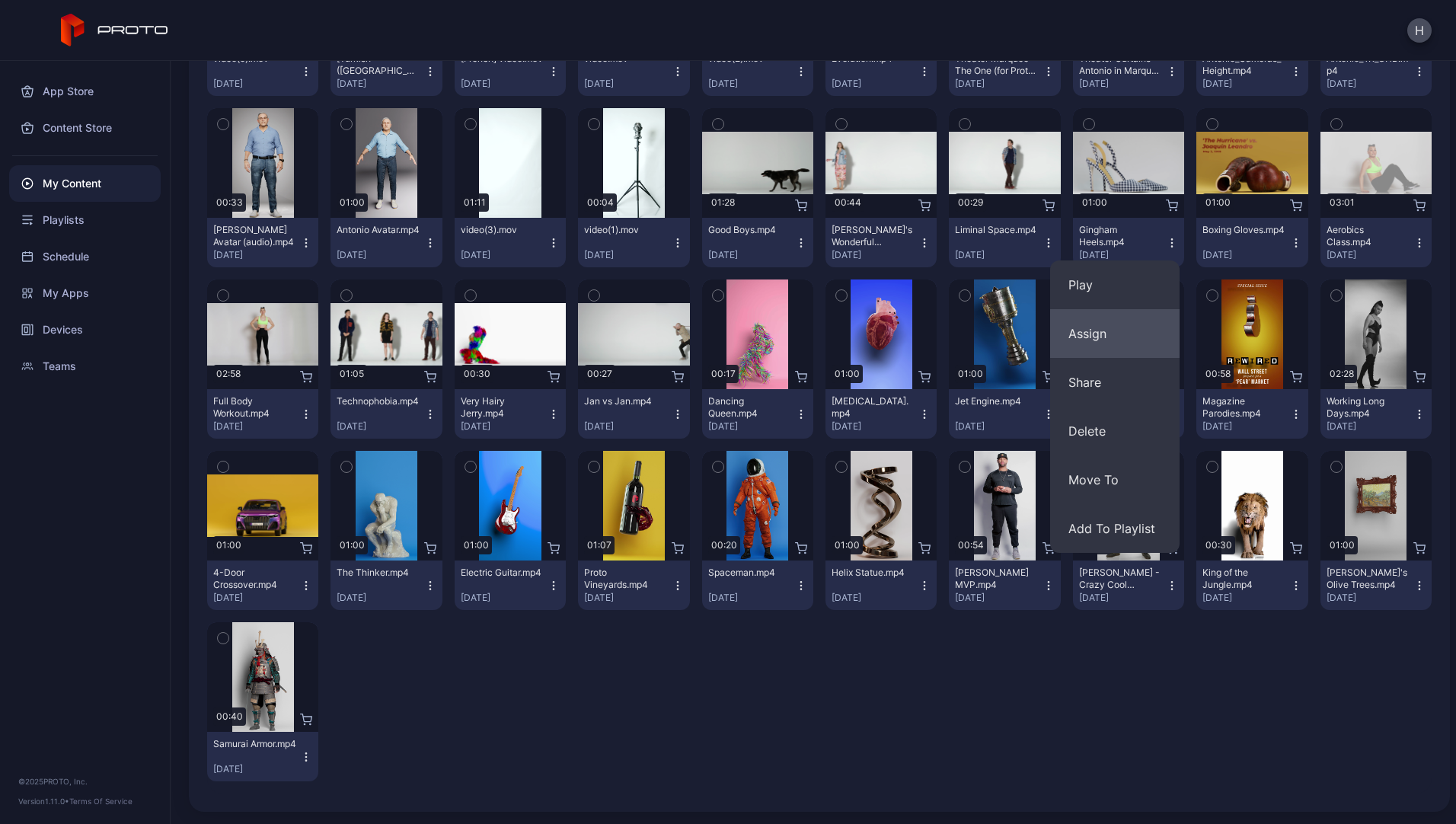 click on "Assign" at bounding box center [1115, 334] 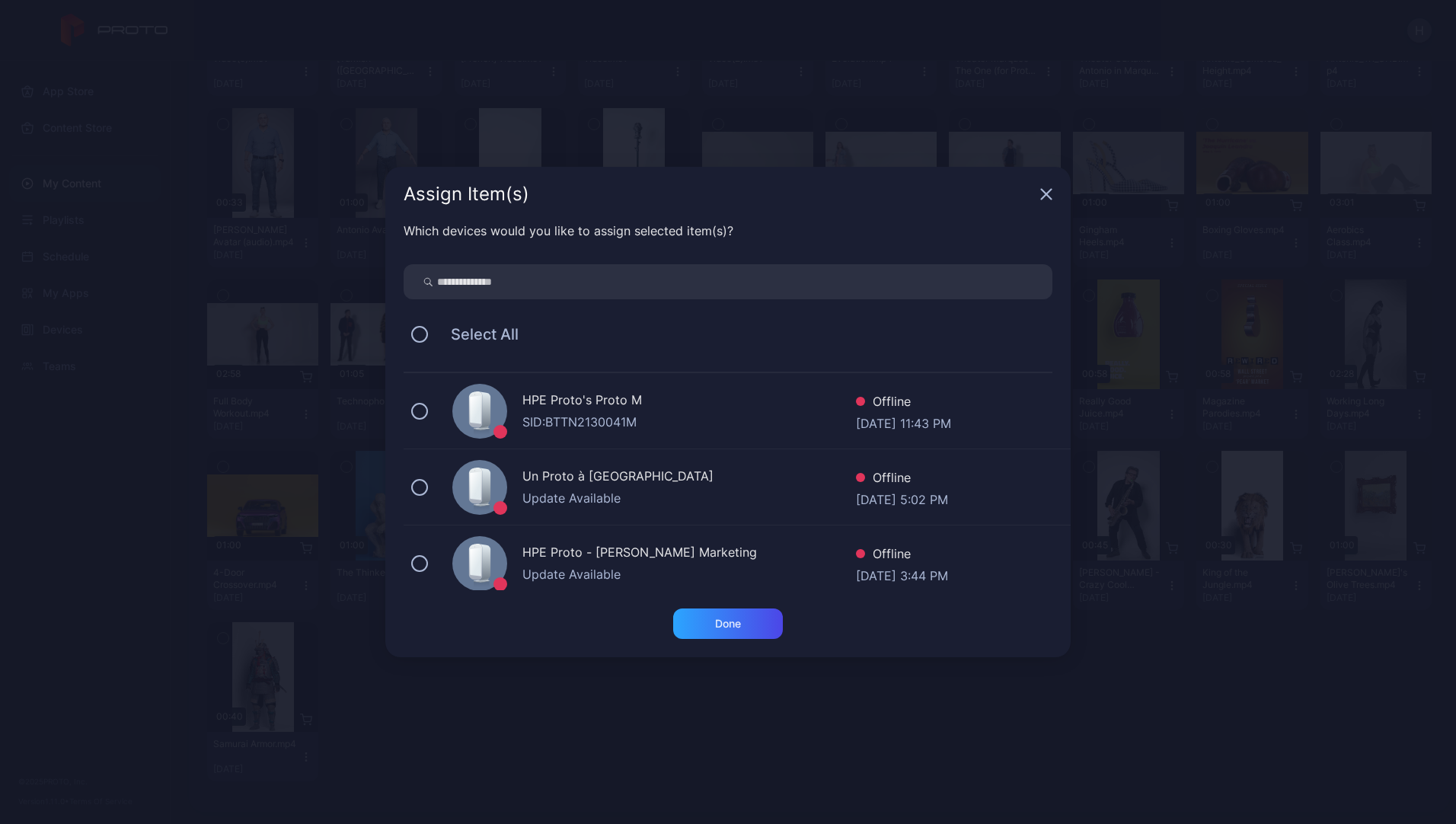 click on "Assign Item(s)" at bounding box center [728, 194] 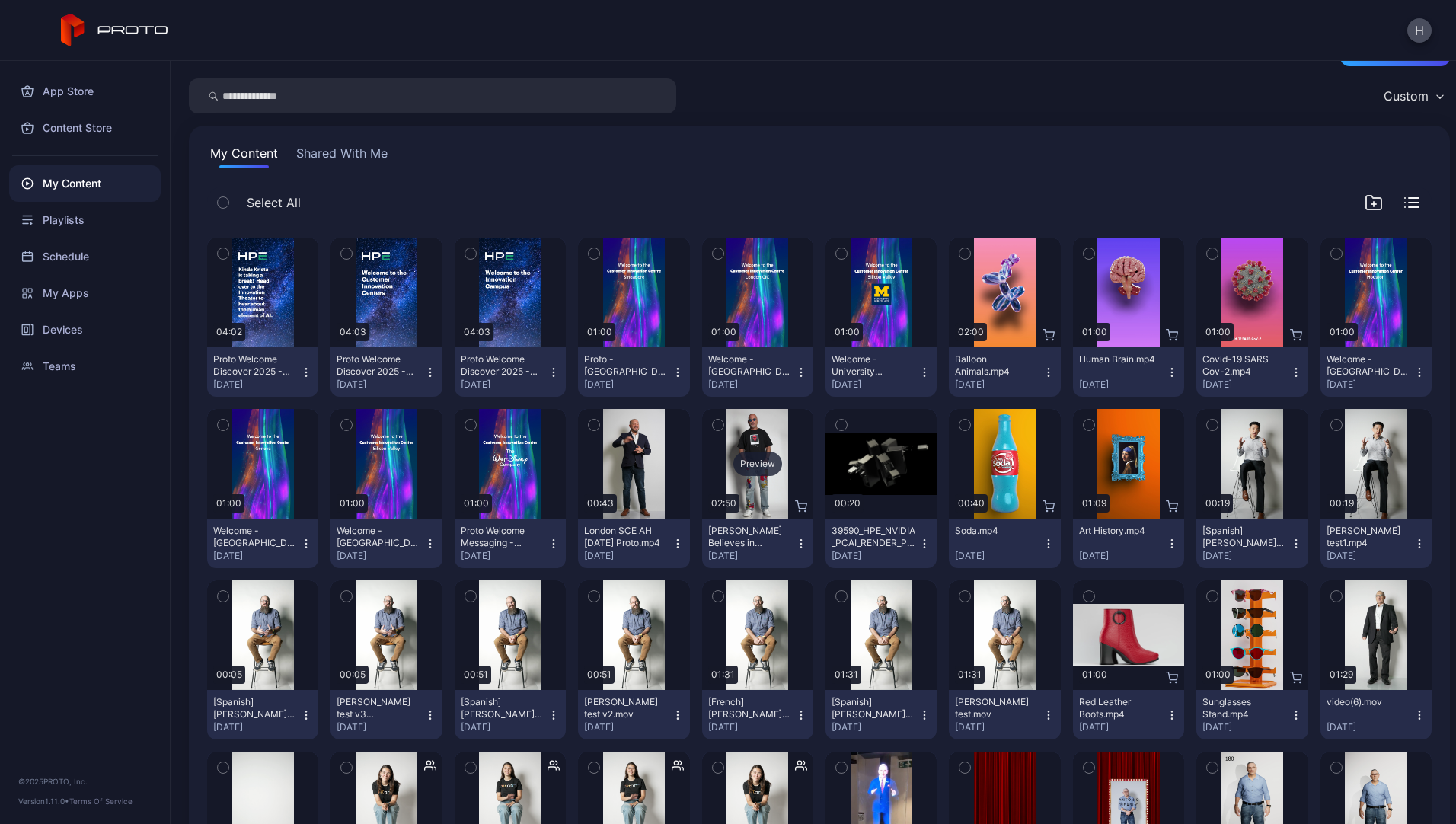 scroll, scrollTop: 0, scrollLeft: 0, axis: both 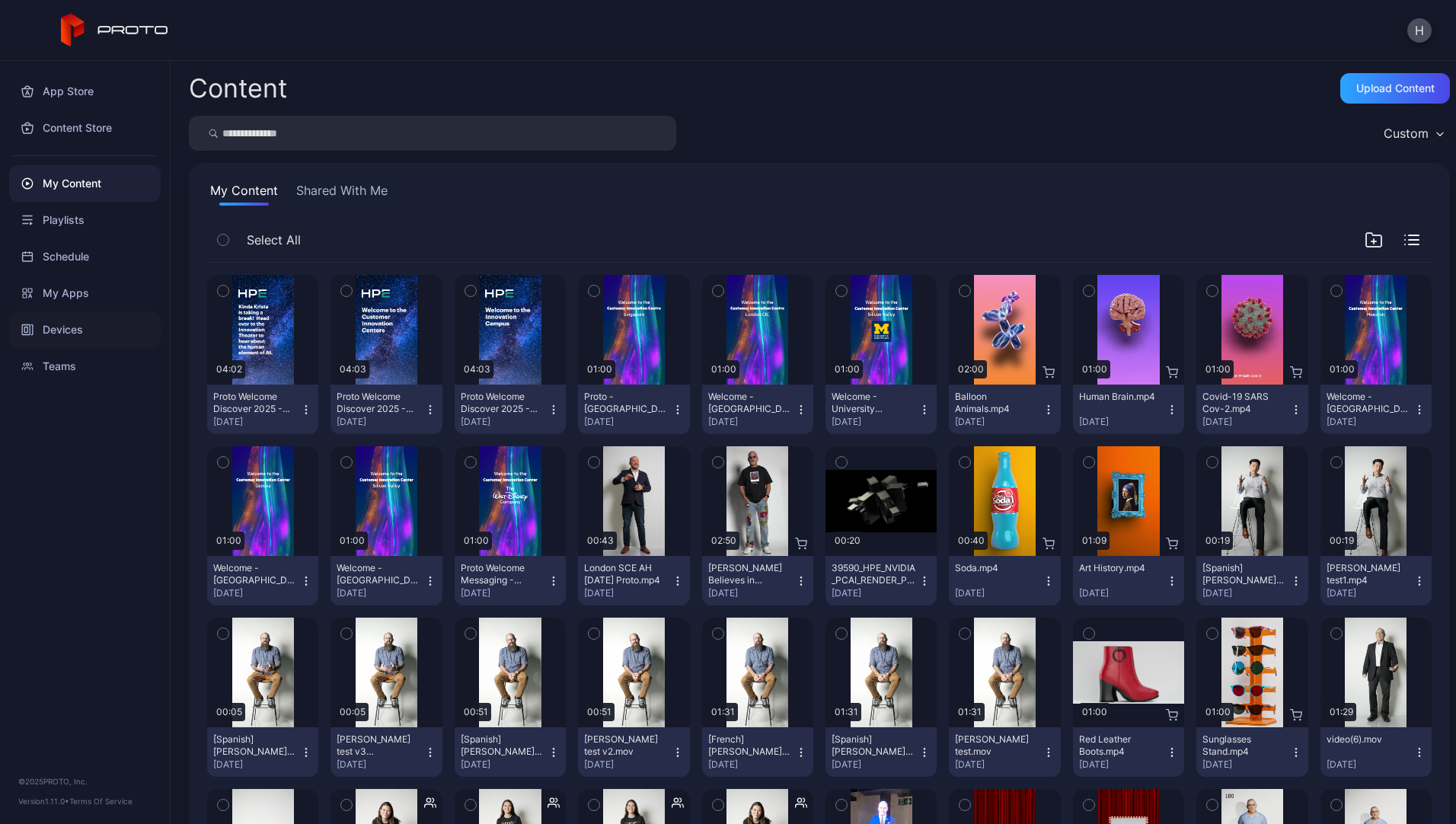 click on "Devices" at bounding box center [85, 330] 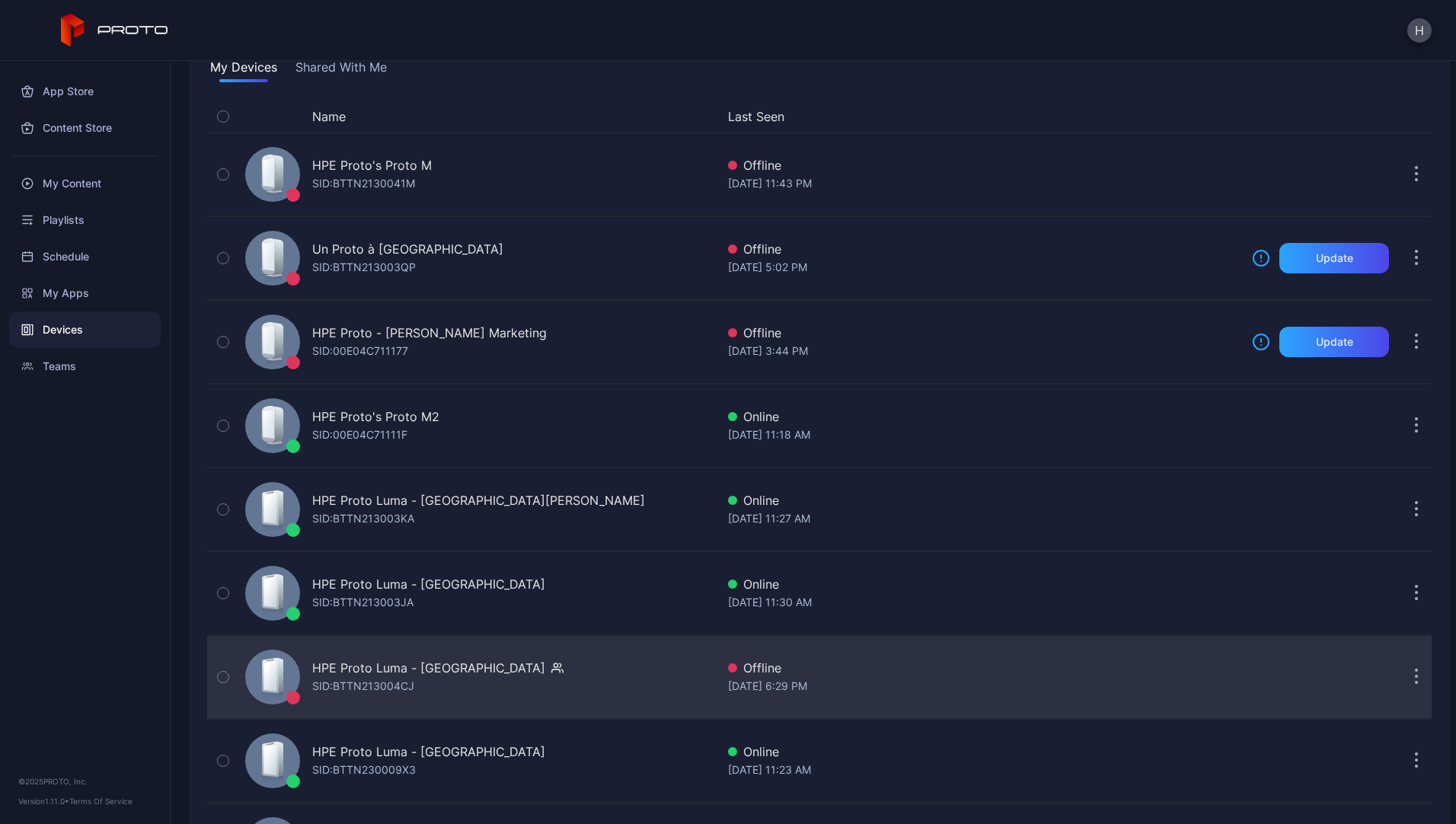 scroll, scrollTop: 228, scrollLeft: 0, axis: vertical 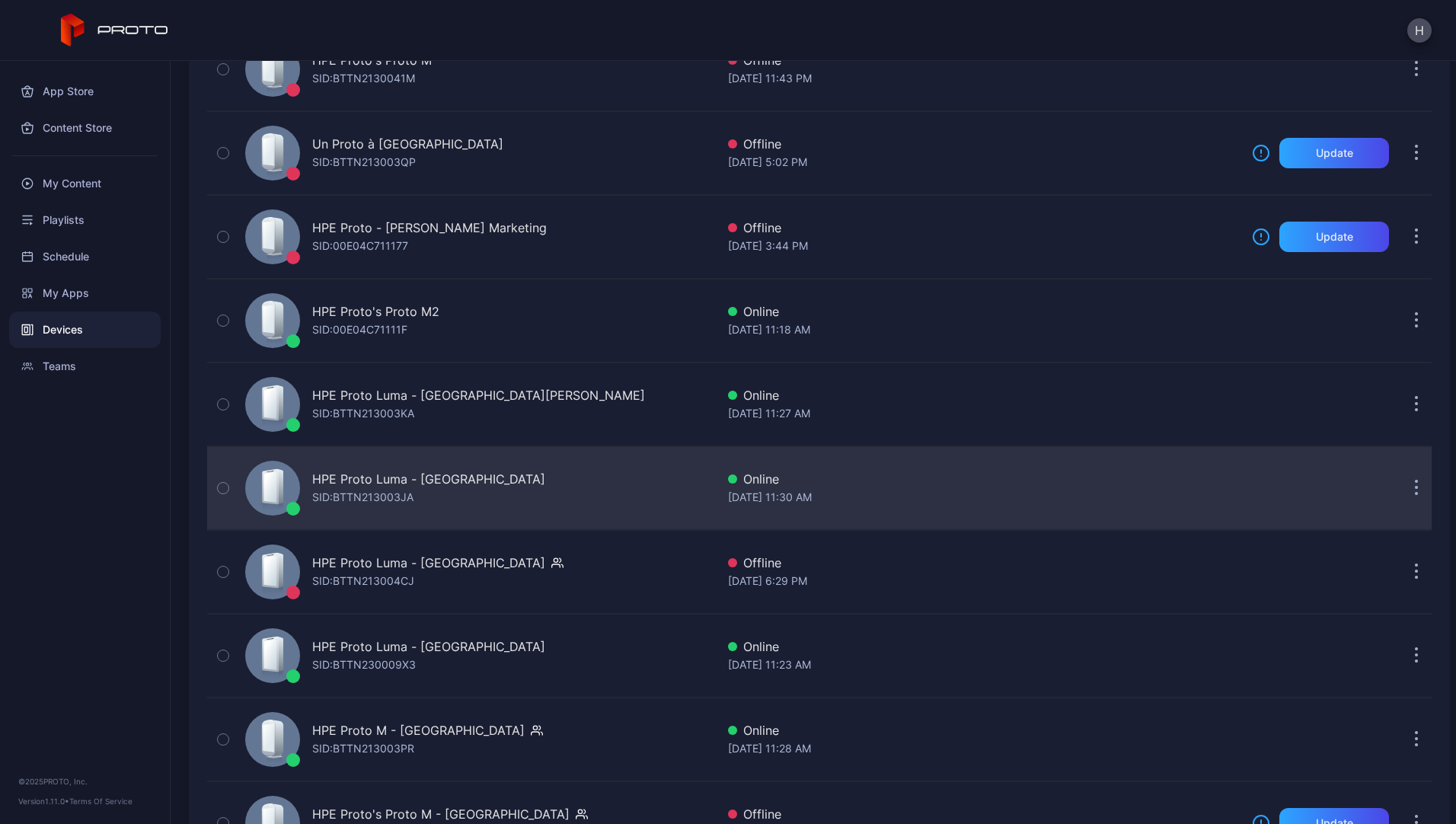 click on "HPE Proto Luma - [GEOGRAPHIC_DATA]" at bounding box center [429, 479] 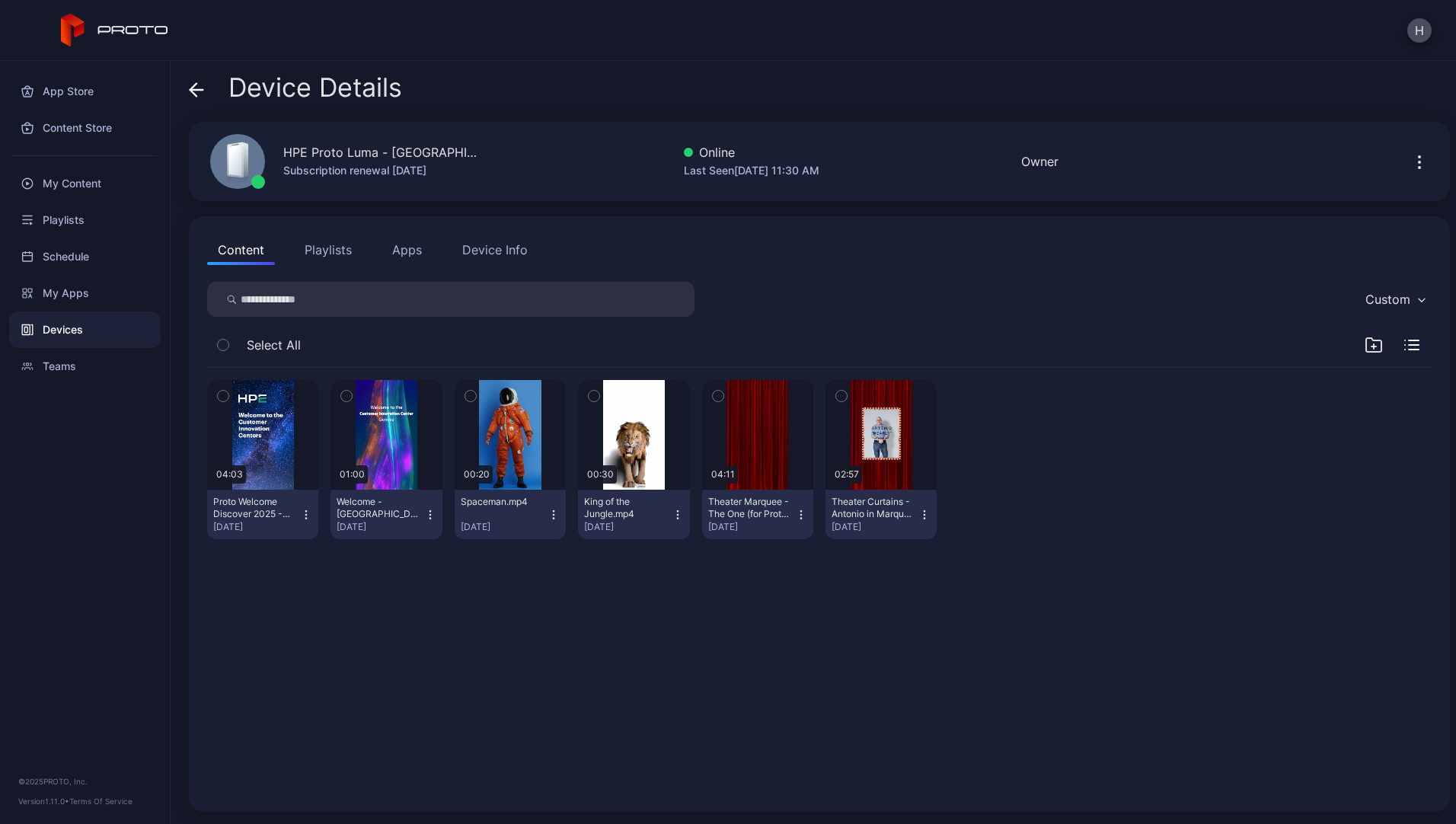 click on "Playlists" at bounding box center [328, 250] 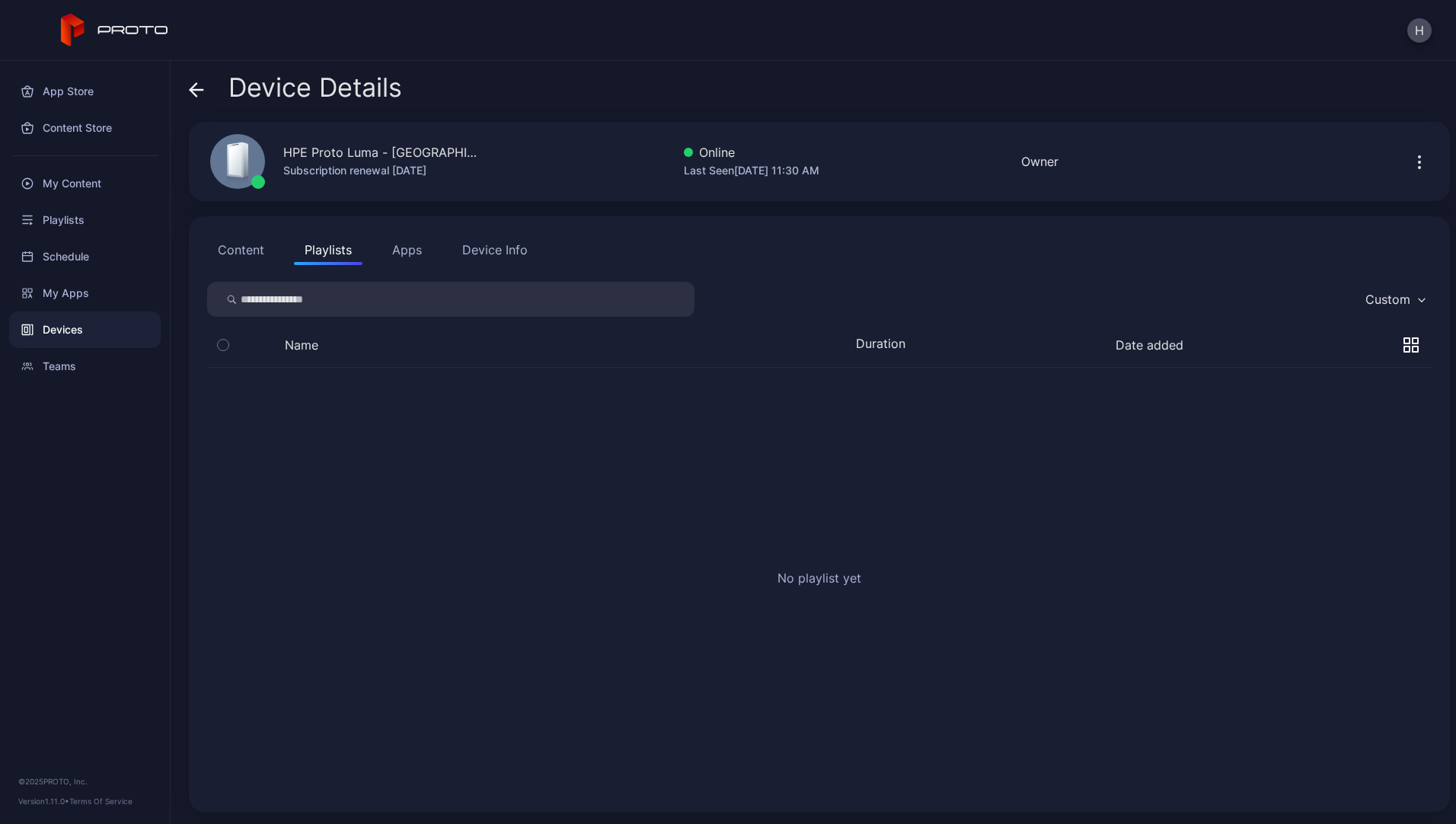 click on "Apps" at bounding box center [407, 250] 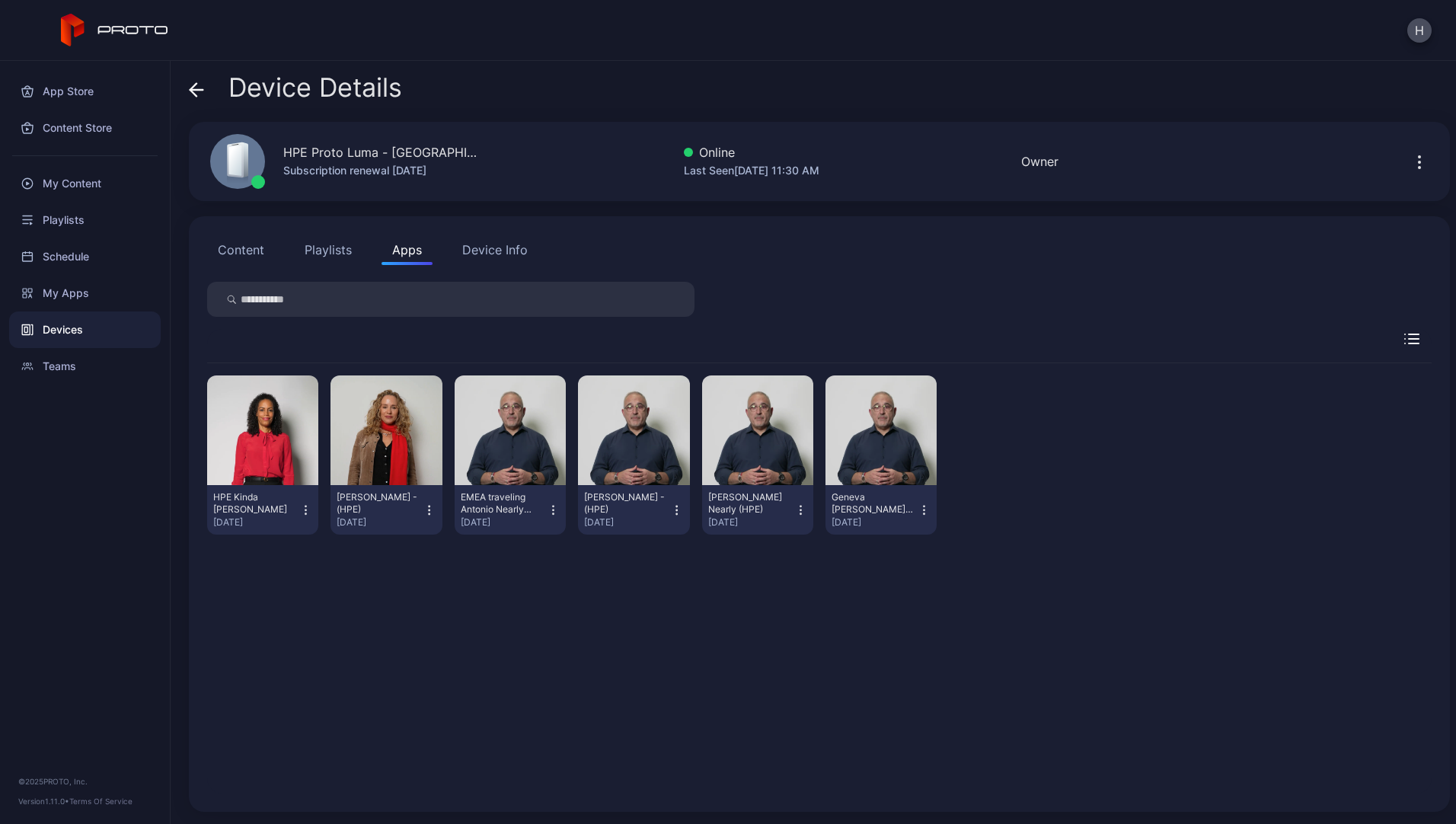 click on "Device Info" at bounding box center (495, 250) 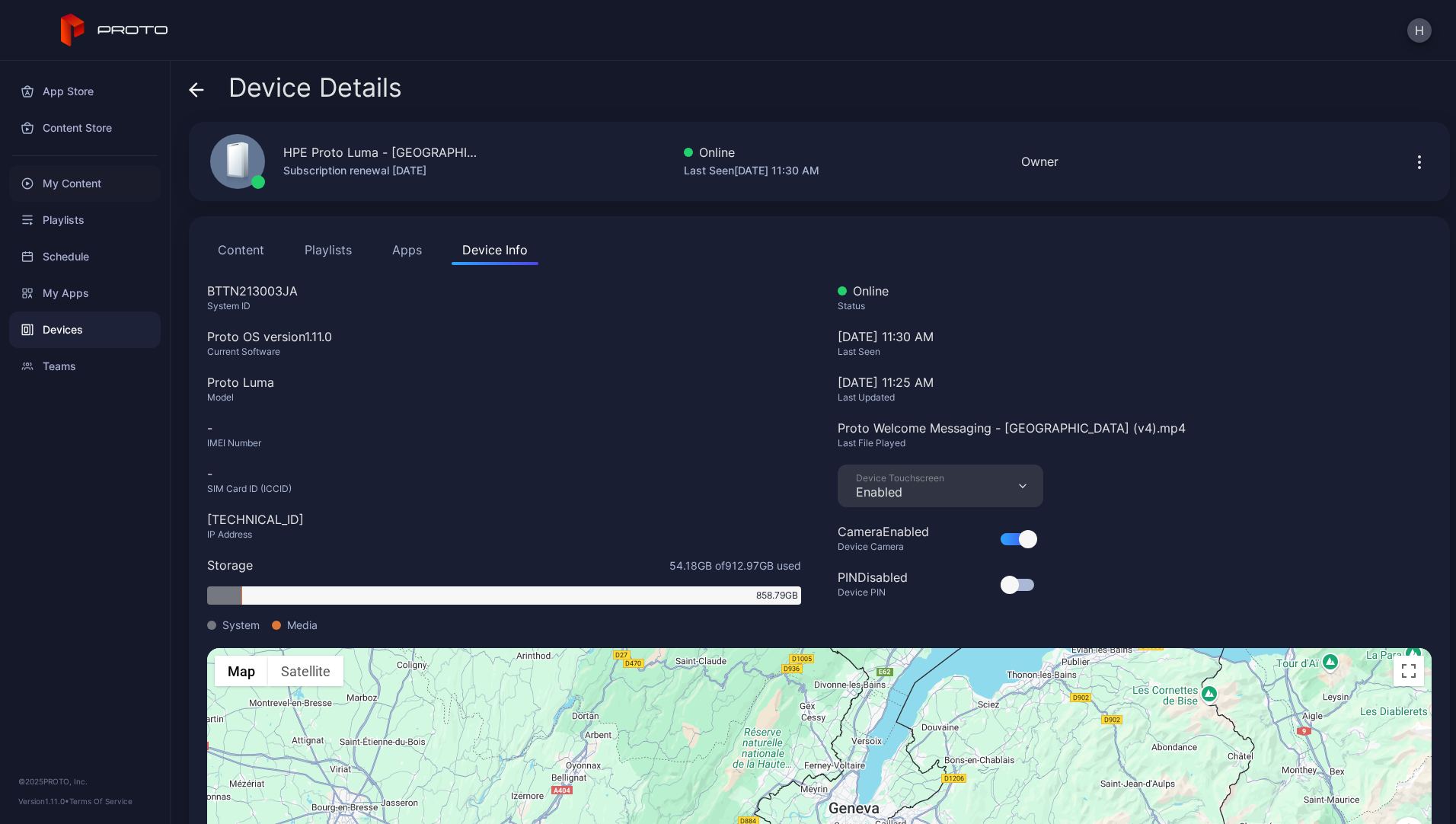 click on "My Content" at bounding box center (85, 184) 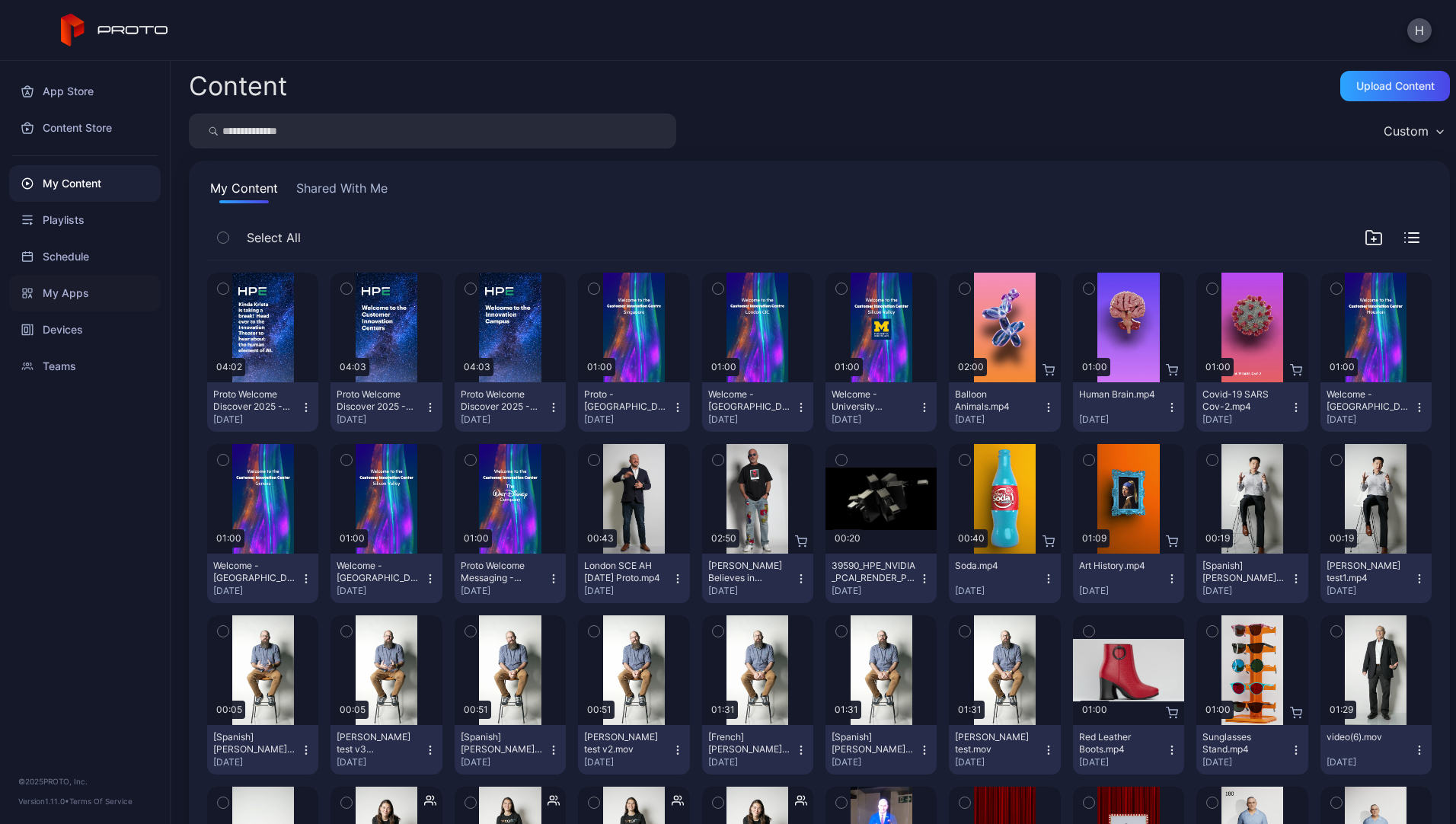 scroll, scrollTop: 0, scrollLeft: 0, axis: both 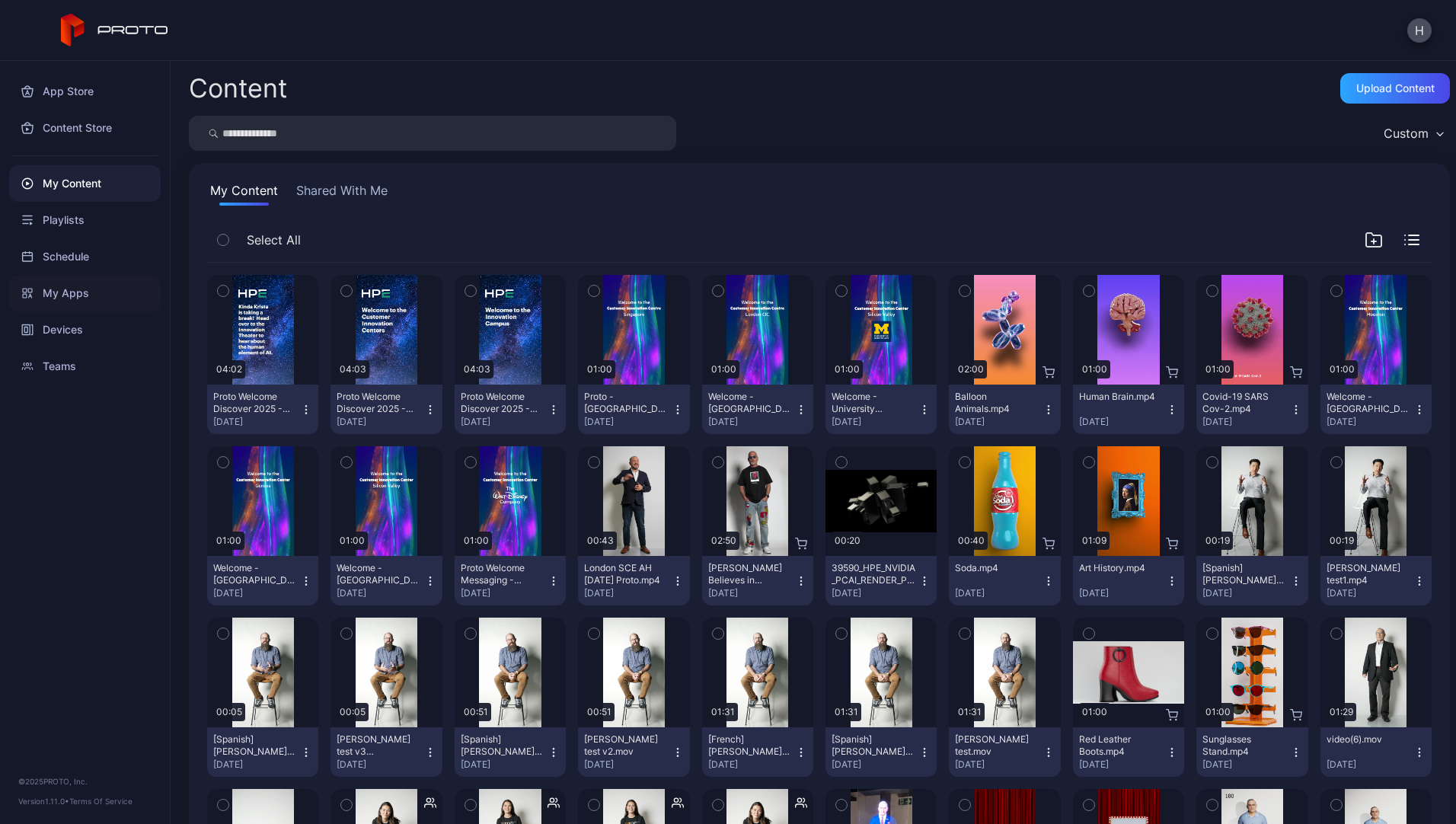 click on "My Apps" at bounding box center (85, 293) 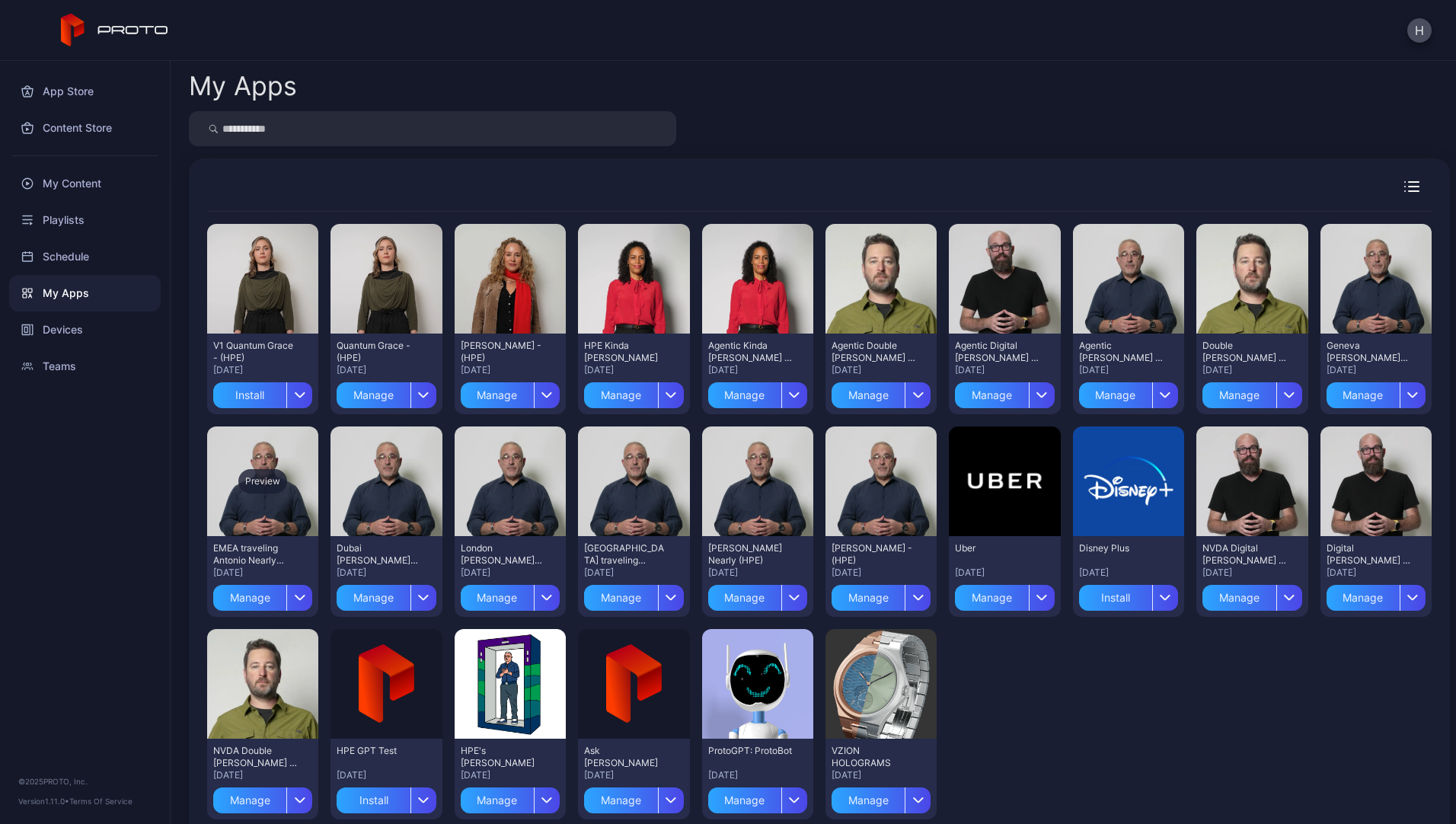 scroll, scrollTop: 38, scrollLeft: 0, axis: vertical 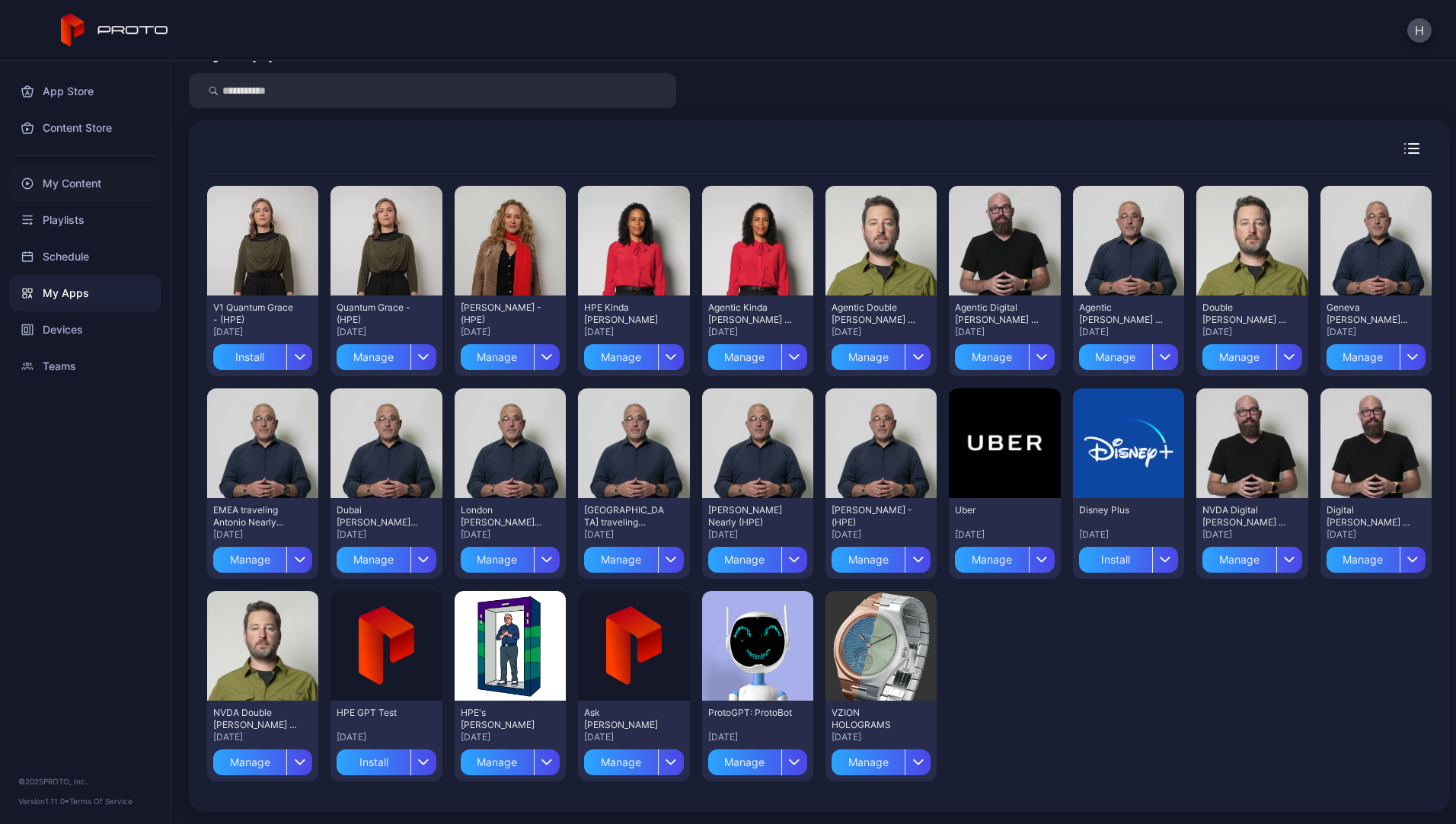 click on "My Content" at bounding box center (85, 184) 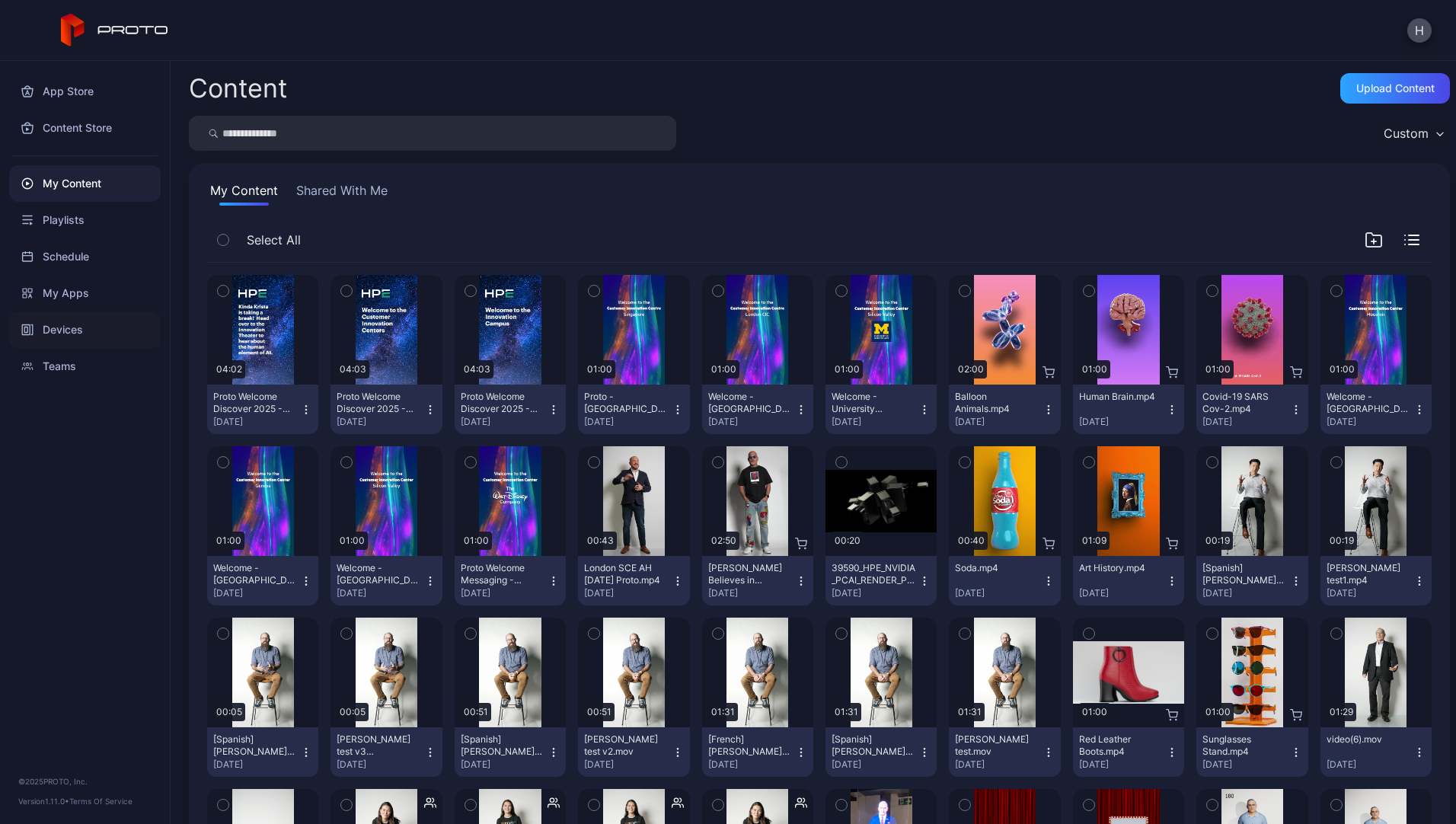 click on "Devices" at bounding box center (85, 330) 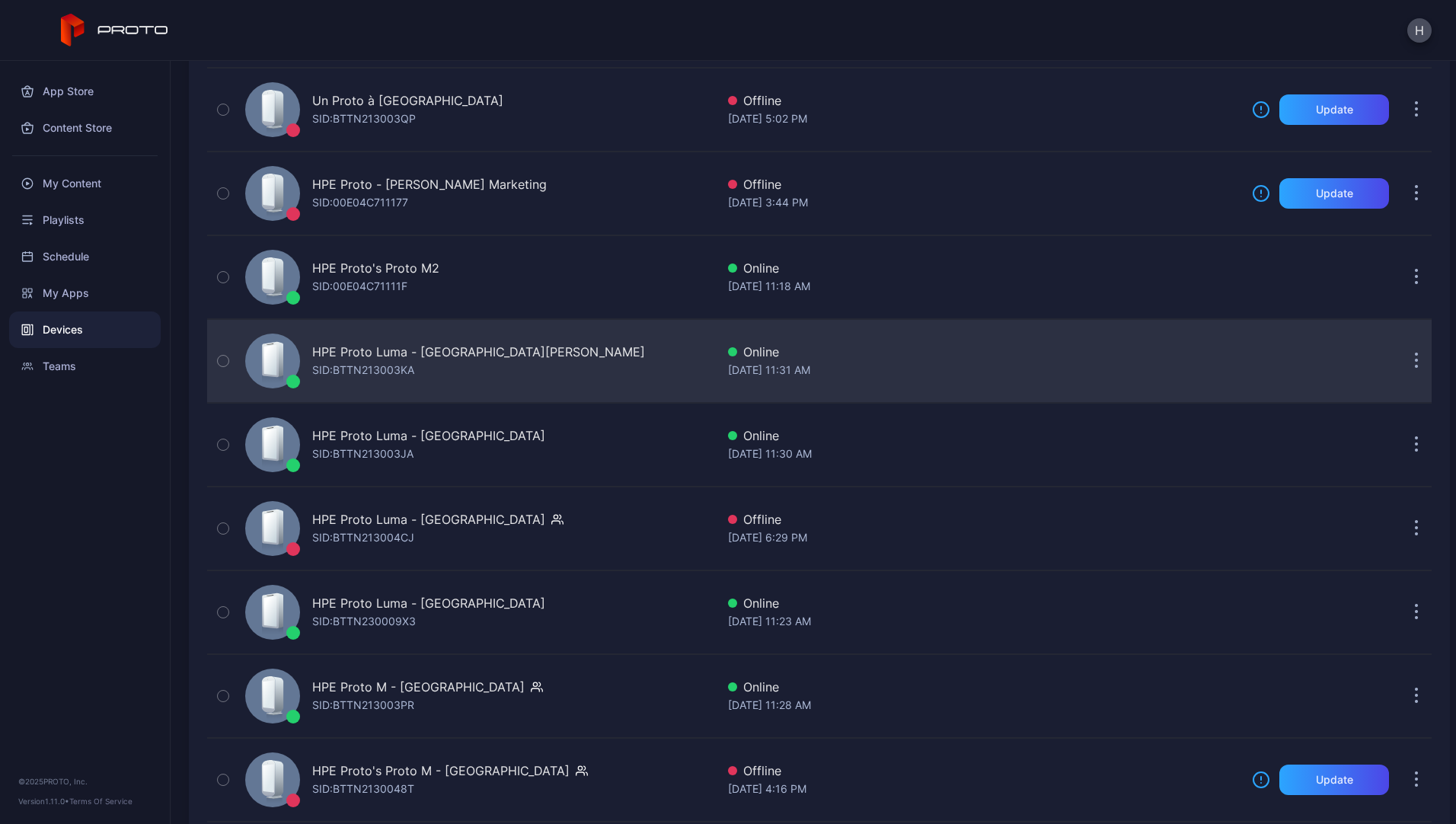 scroll, scrollTop: 155, scrollLeft: 0, axis: vertical 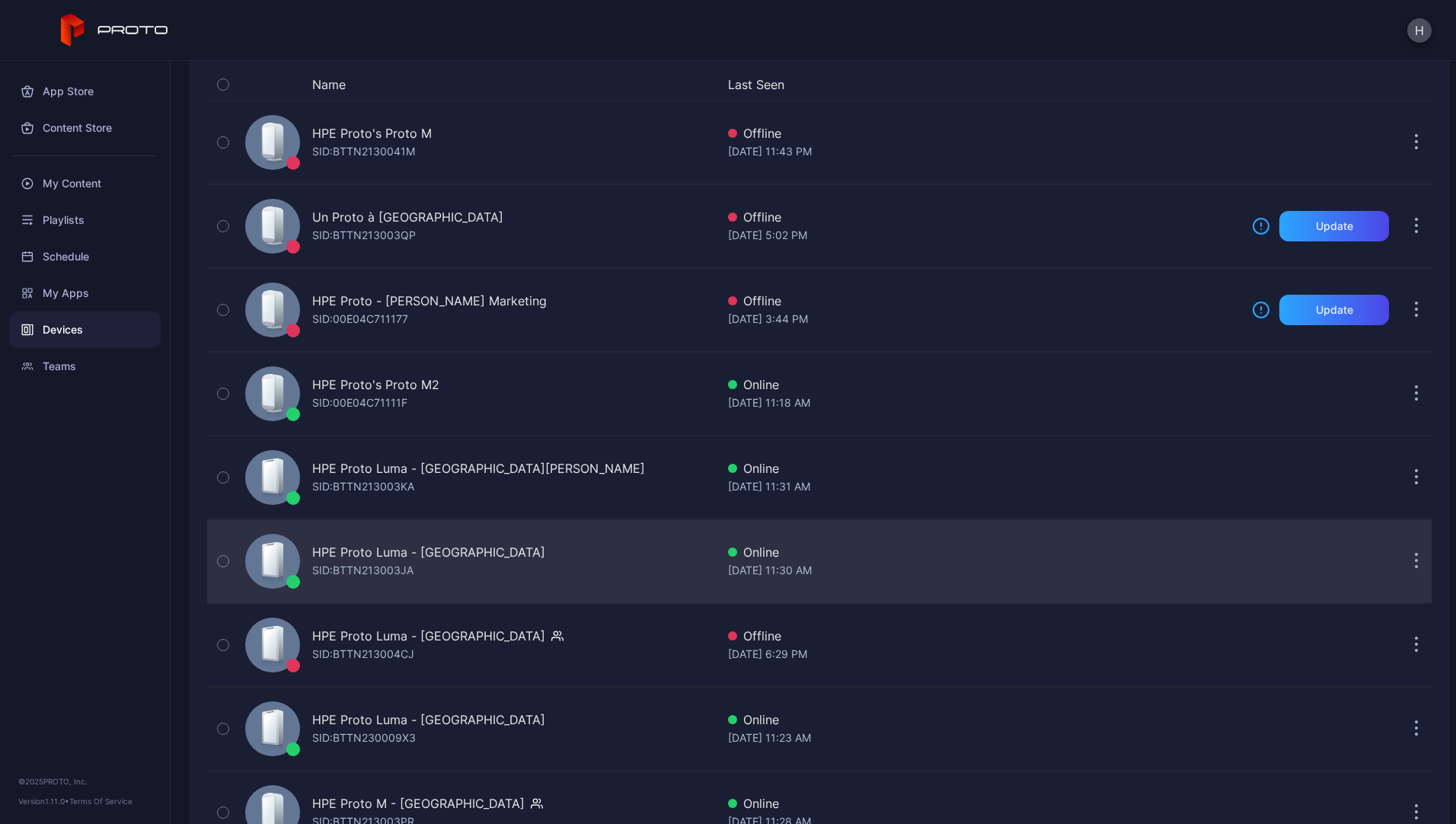 click on "HPE Proto Luma - [GEOGRAPHIC_DATA] SID:  BTTN213003JA" at bounding box center [477, 561] 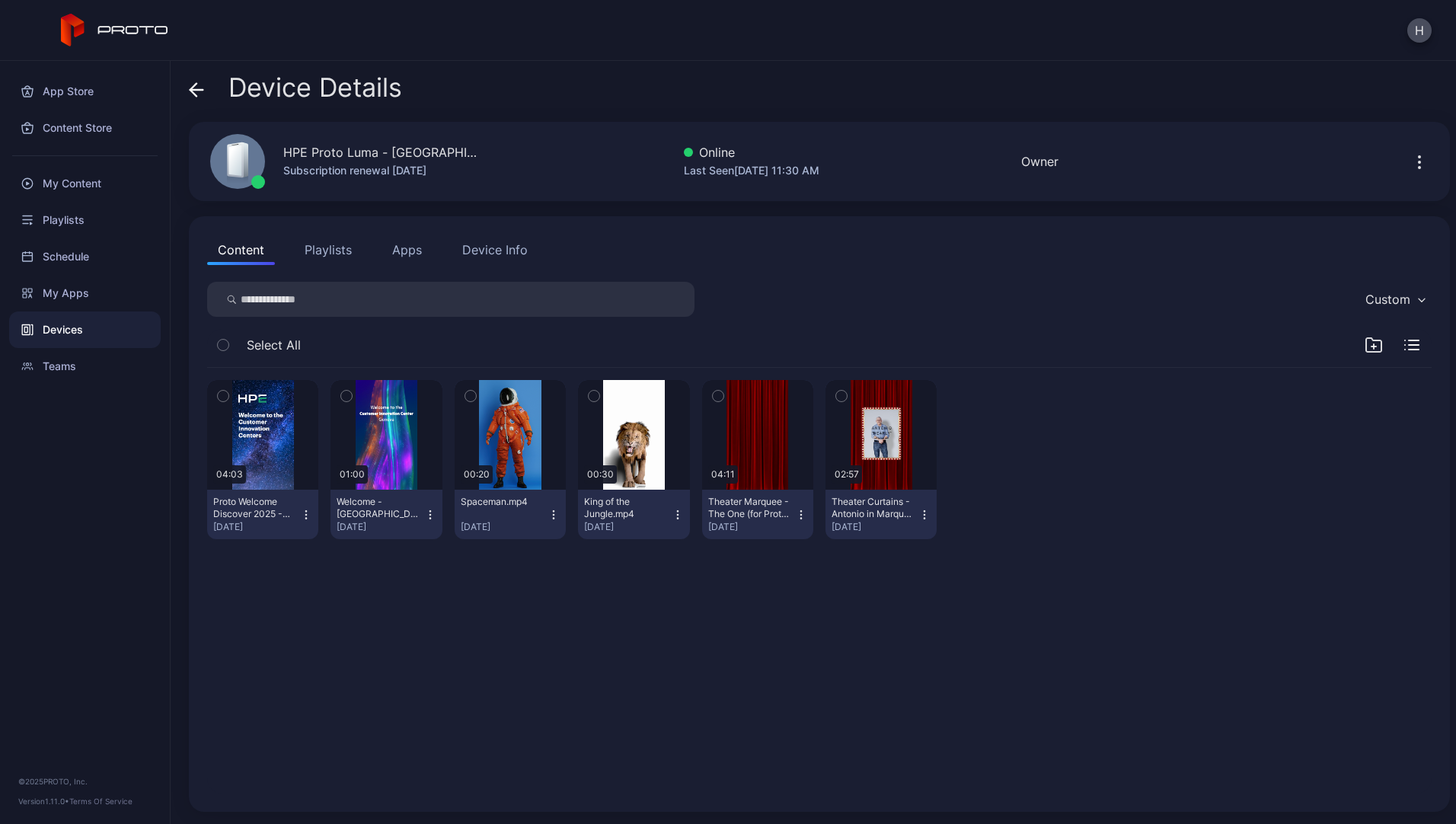 click on "Playlists" at bounding box center (328, 250) 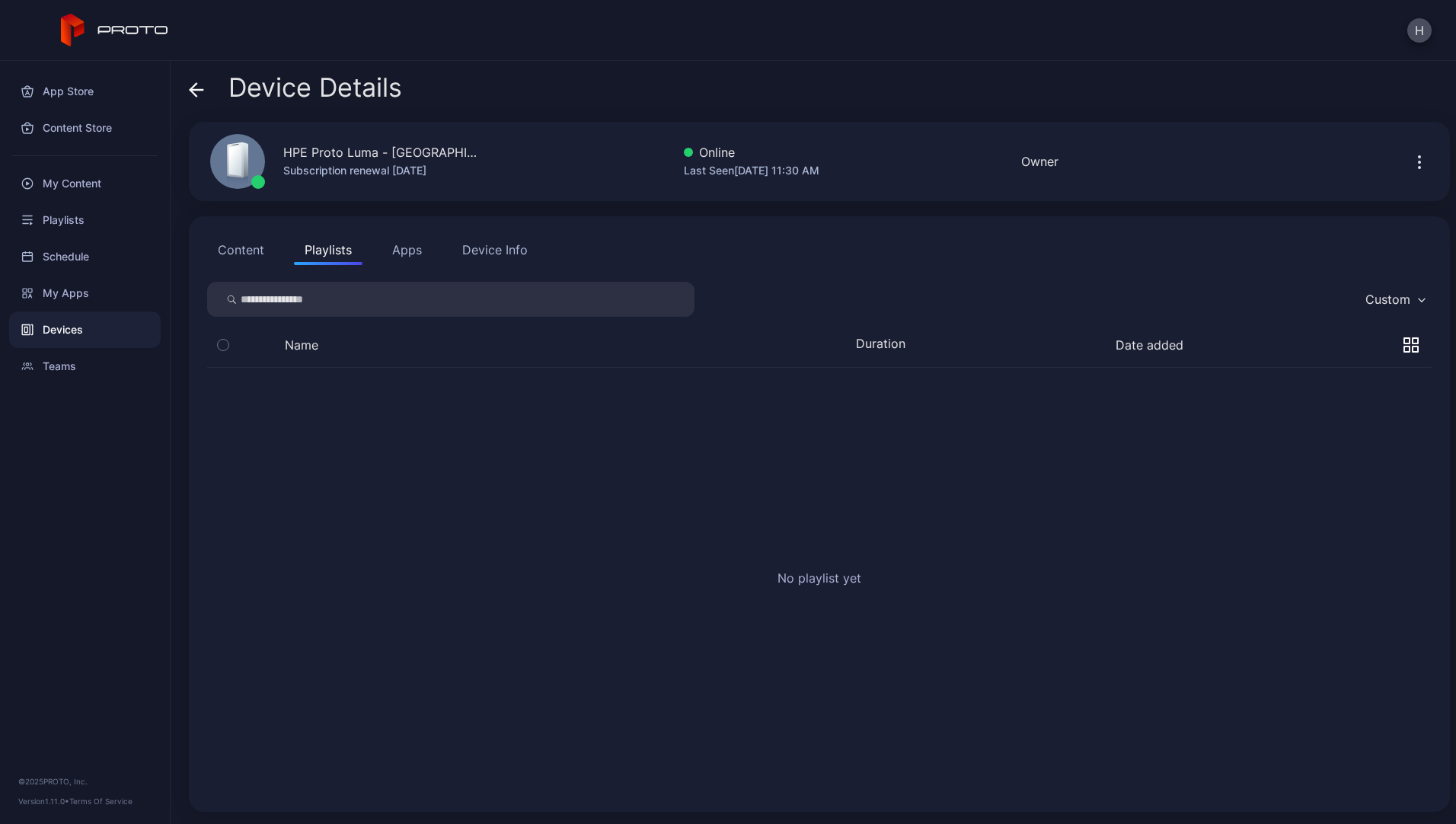 click on "Apps" at bounding box center [407, 250] 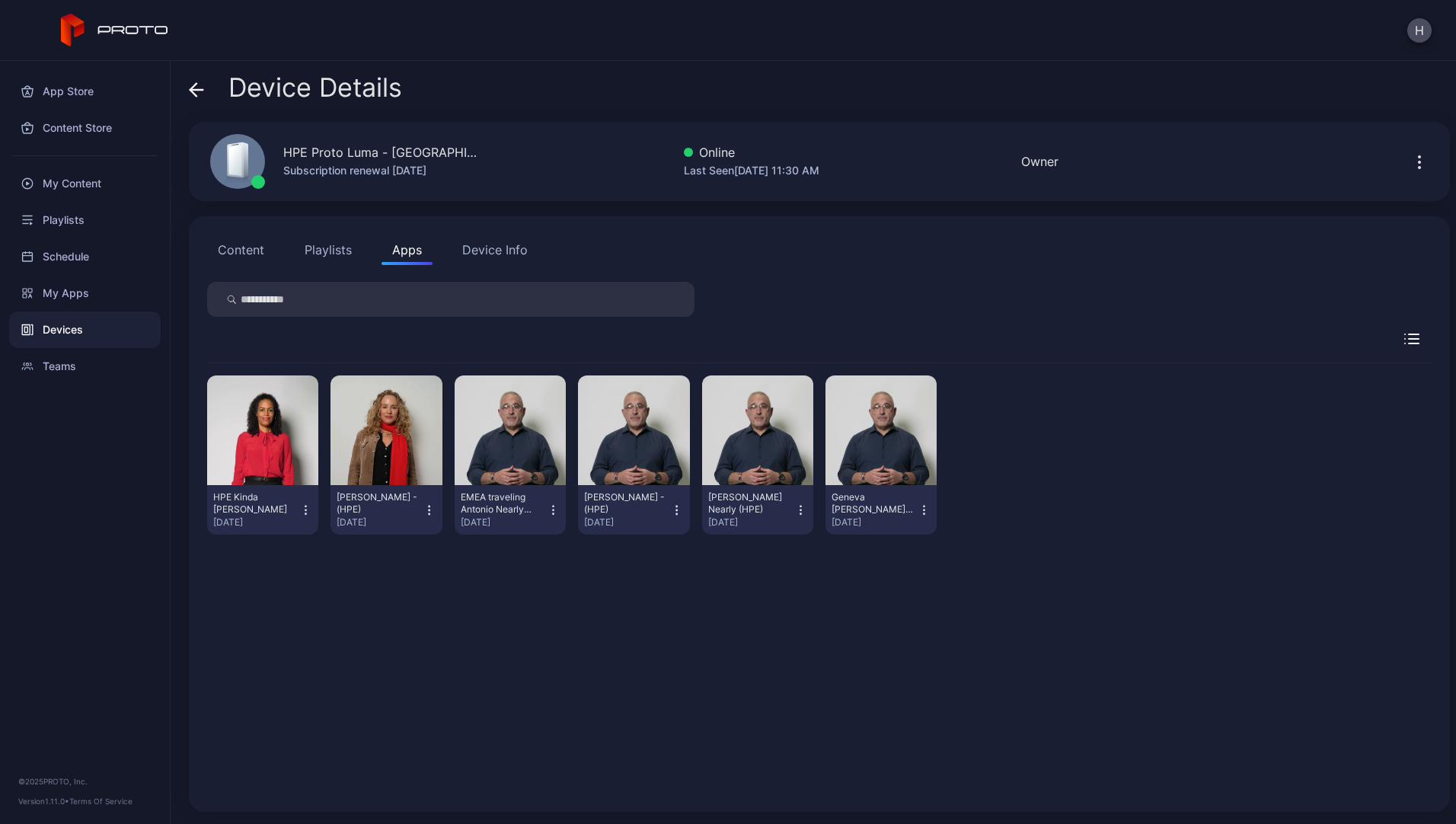 click on "Device Info" at bounding box center [495, 250] 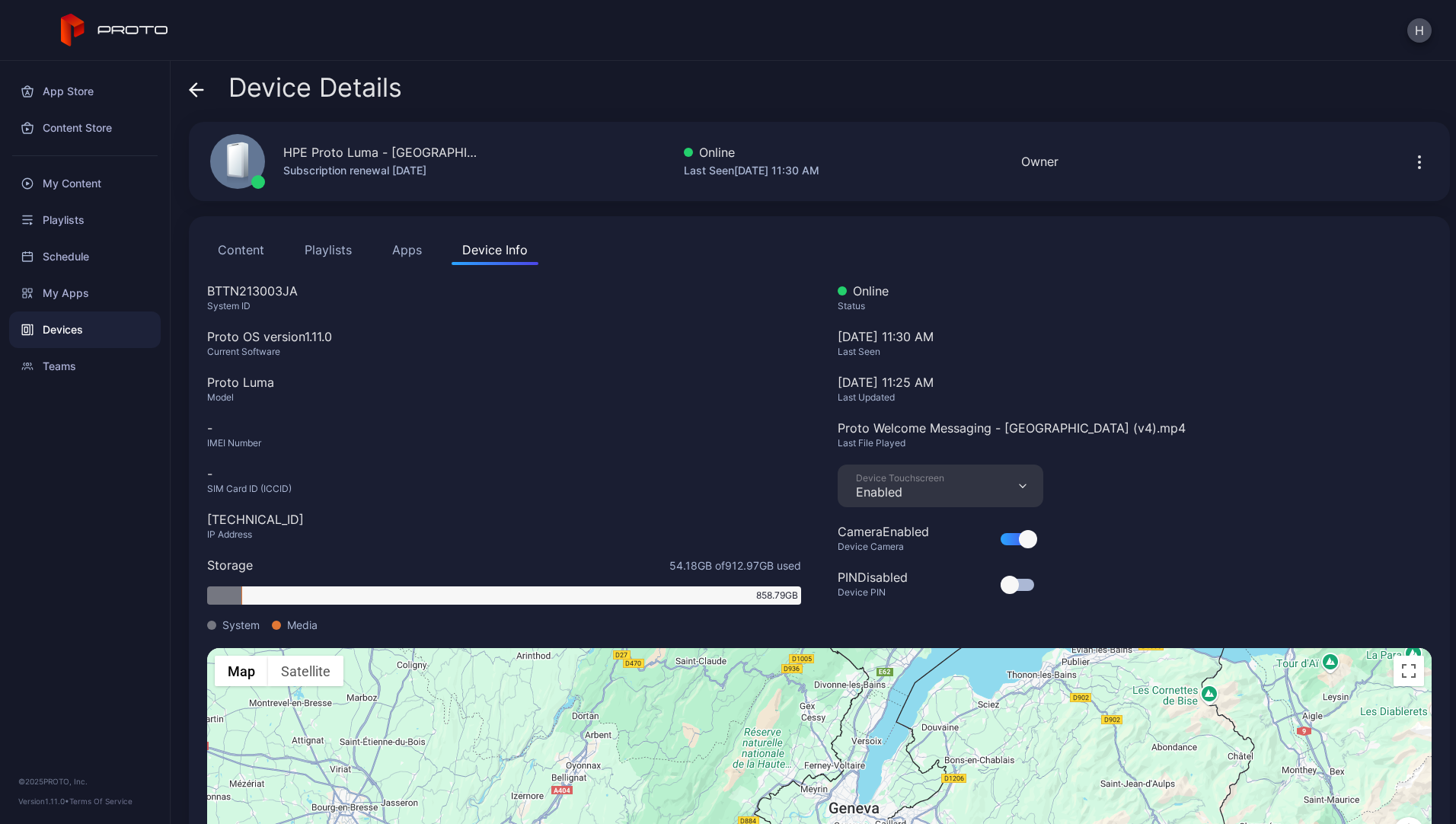 click on "Content" at bounding box center [241, 250] 